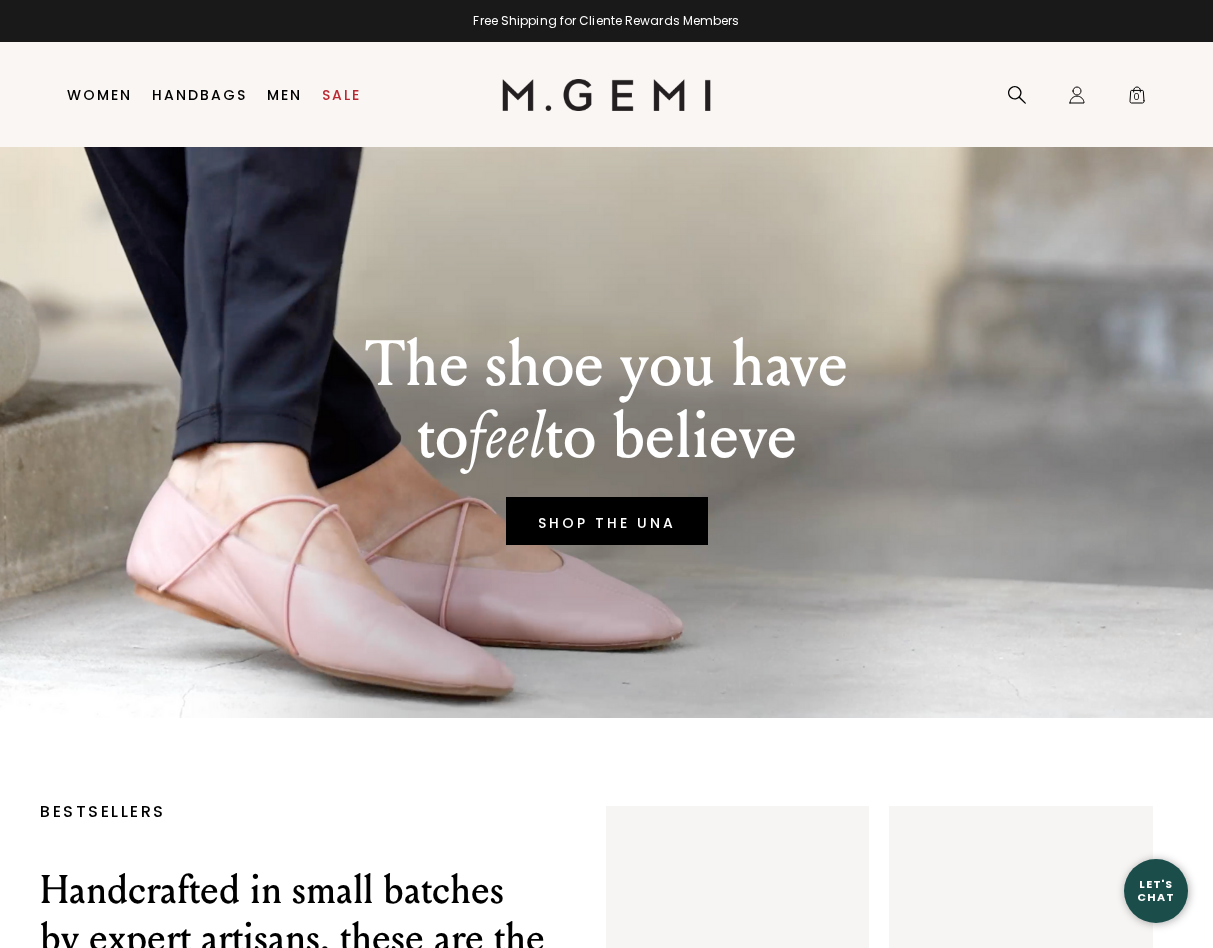 scroll, scrollTop: 0, scrollLeft: 0, axis: both 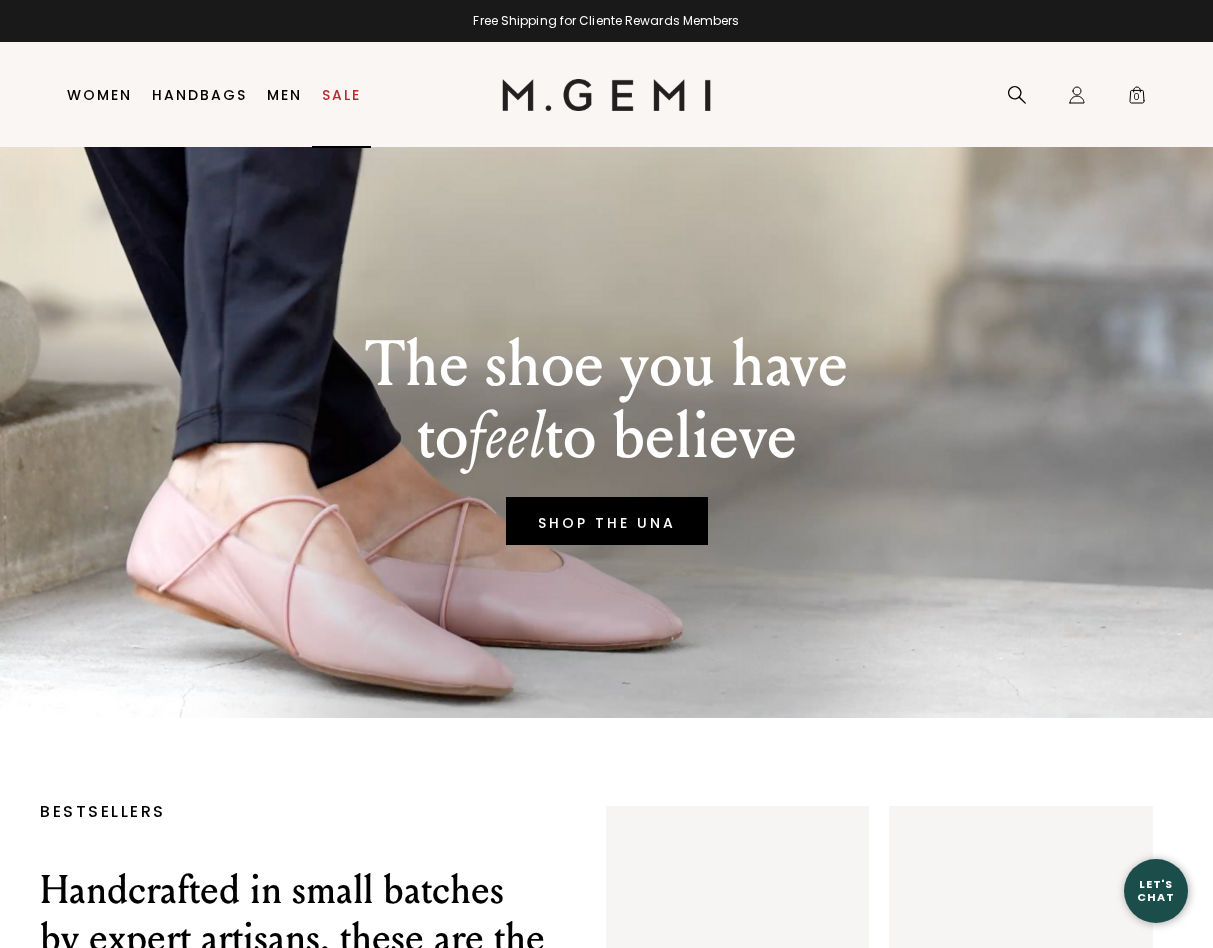 click on "Sale" at bounding box center (341, 95) 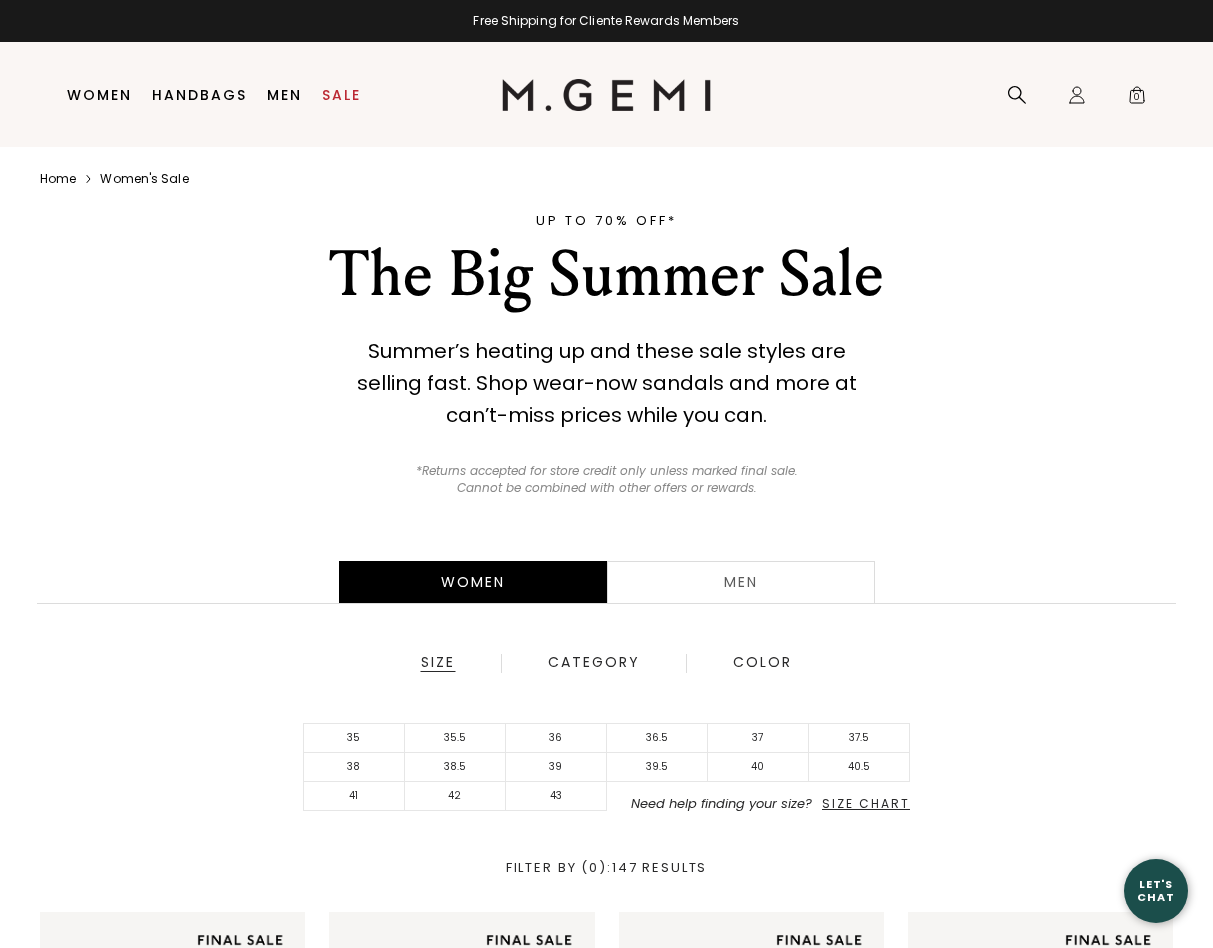 scroll, scrollTop: 0, scrollLeft: 0, axis: both 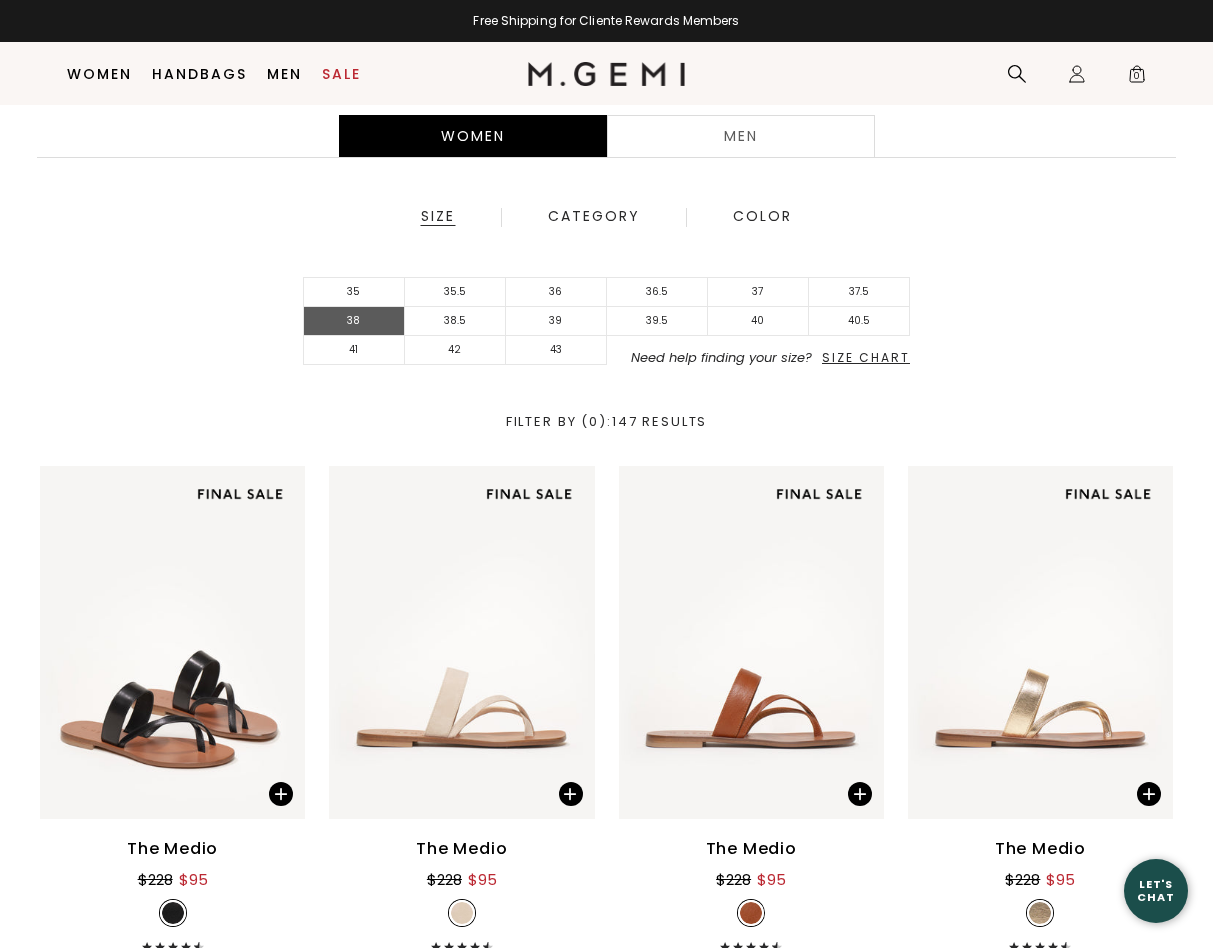 click on "38" at bounding box center [354, 321] 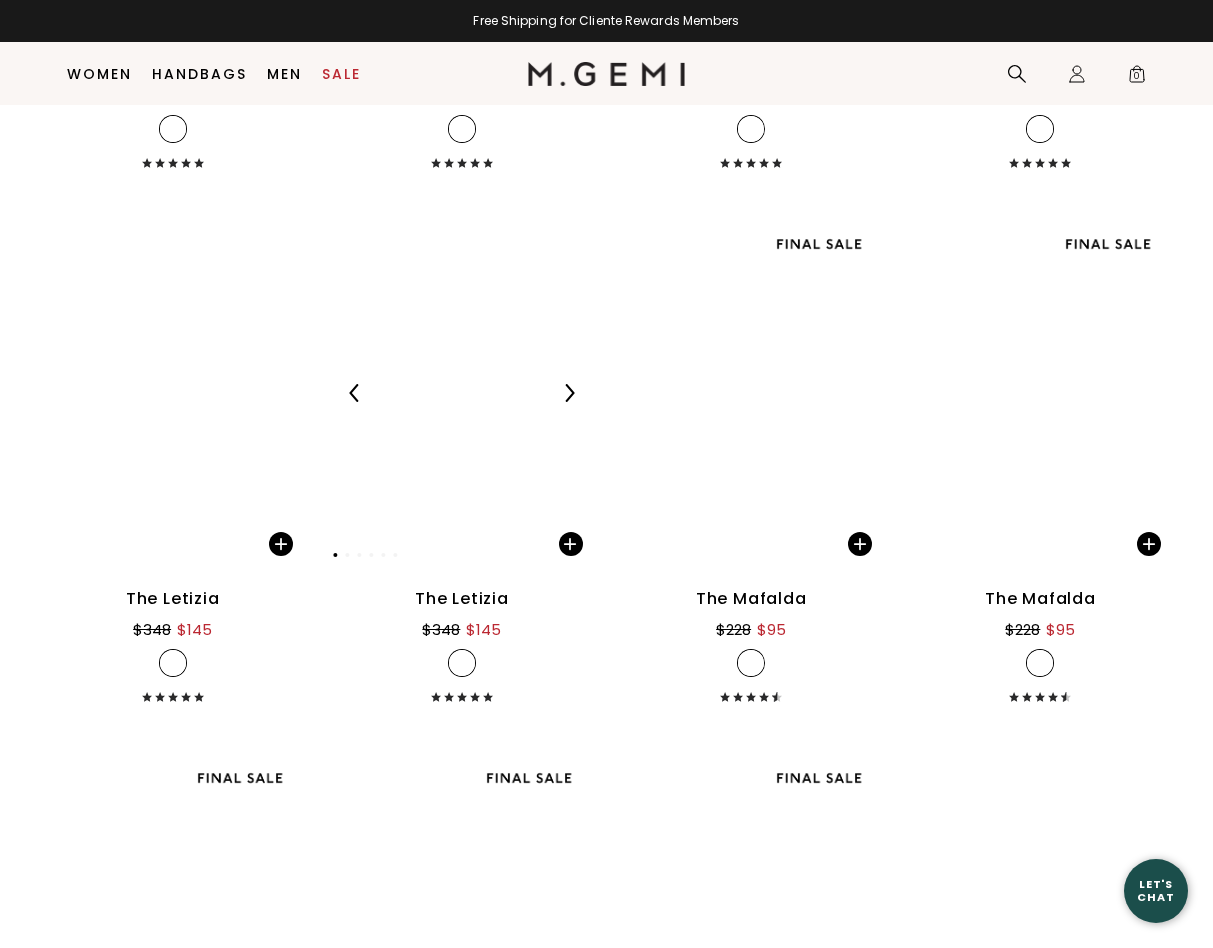 scroll, scrollTop: 7649, scrollLeft: 0, axis: vertical 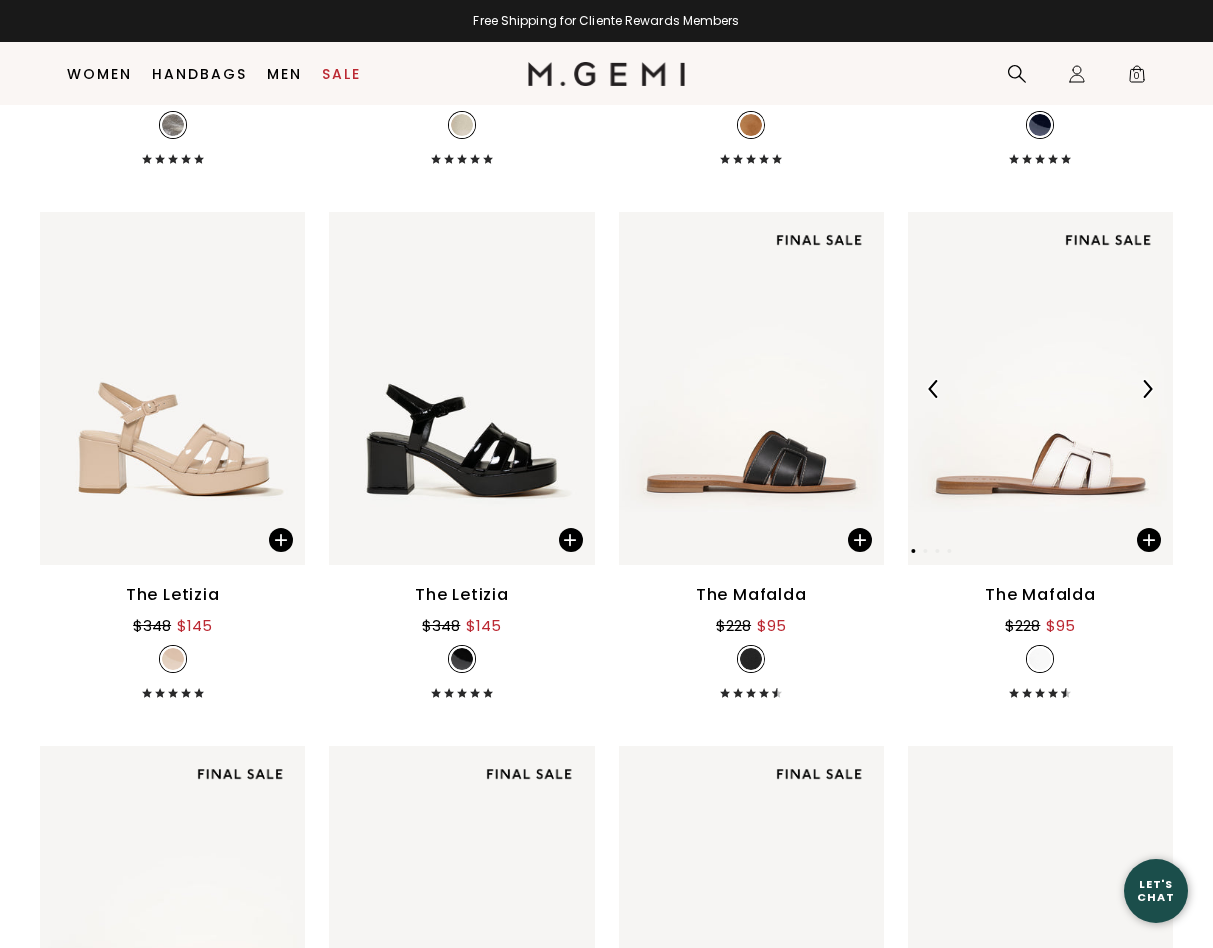 click at bounding box center [1040, 388] 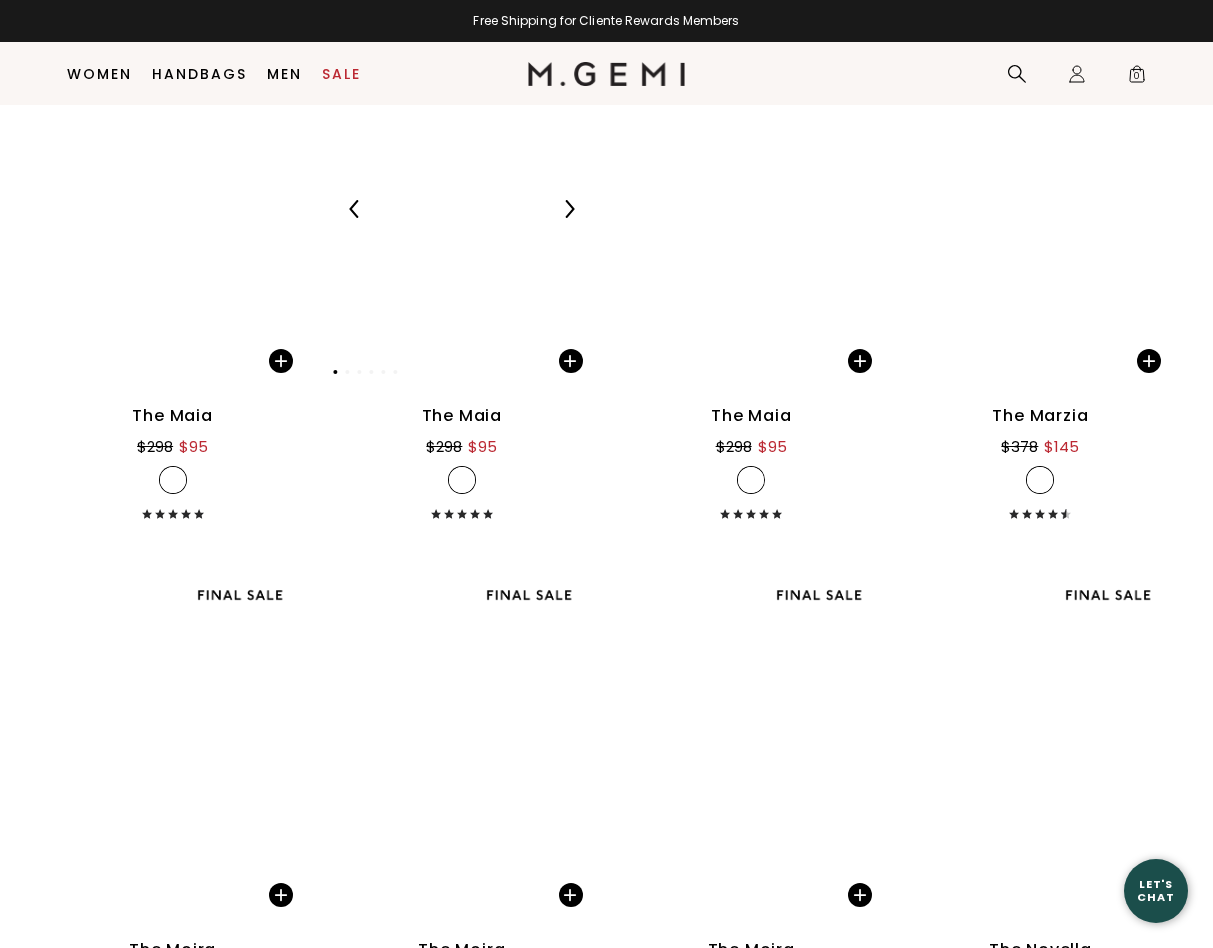 scroll, scrollTop: 12105, scrollLeft: 0, axis: vertical 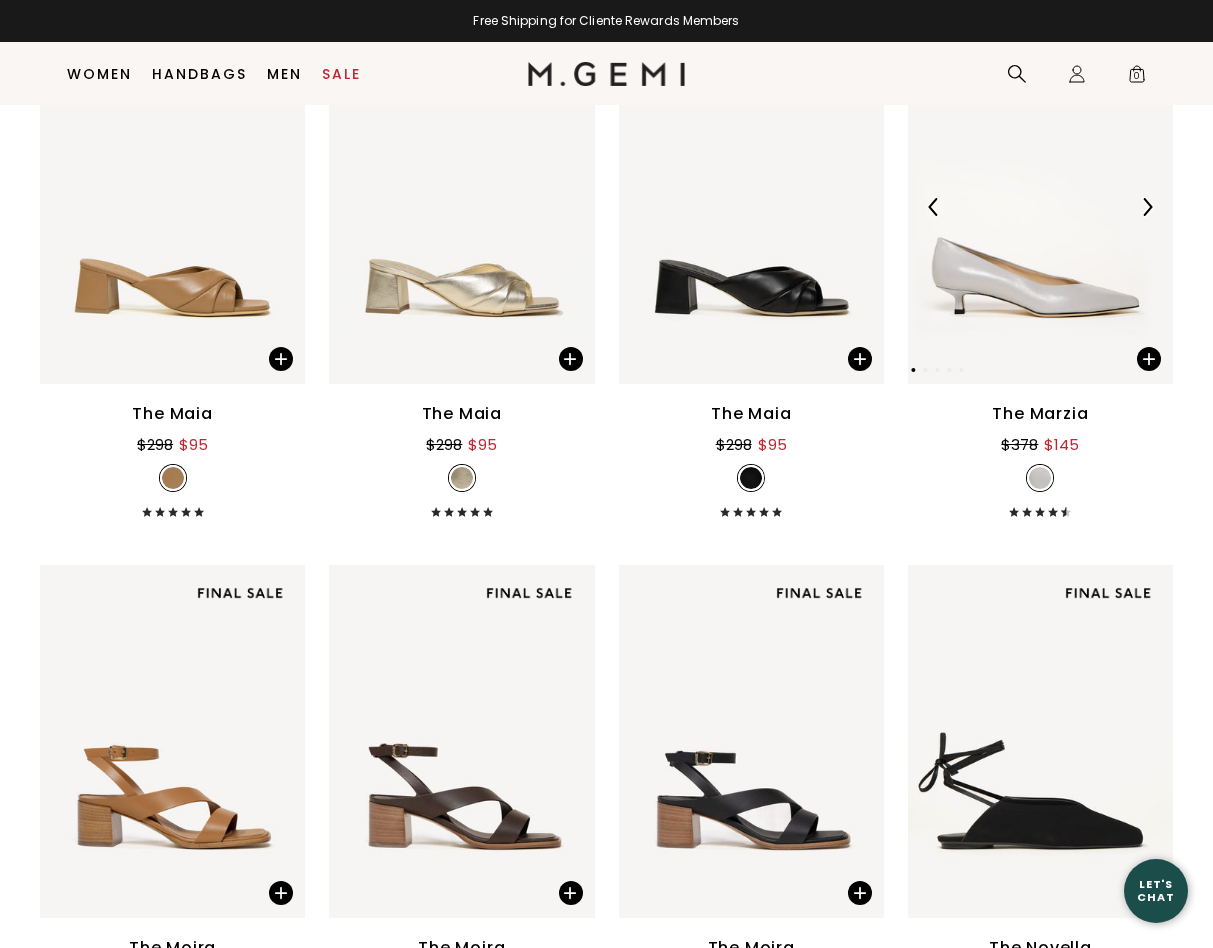click at bounding box center (1040, 206) 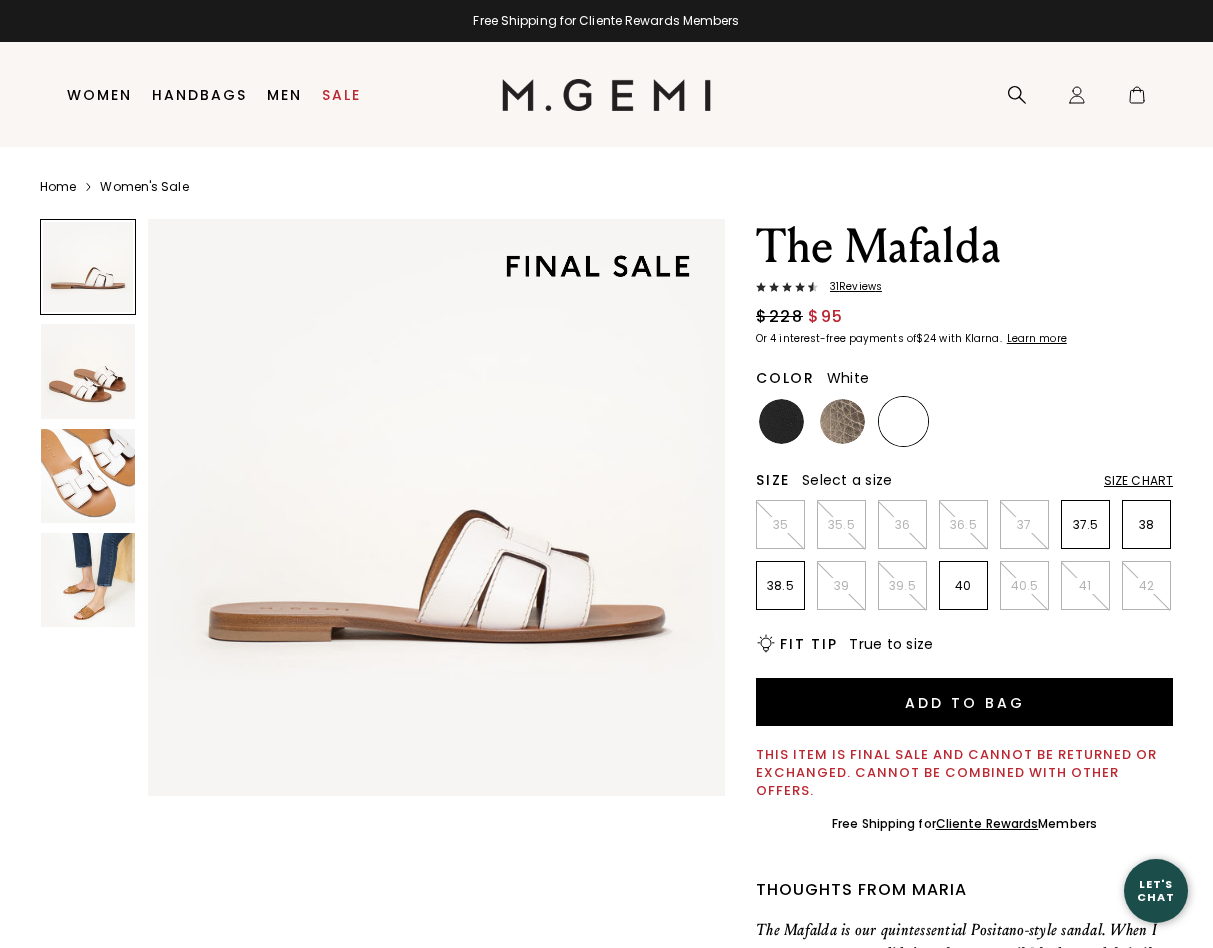 scroll, scrollTop: 0, scrollLeft: 0, axis: both 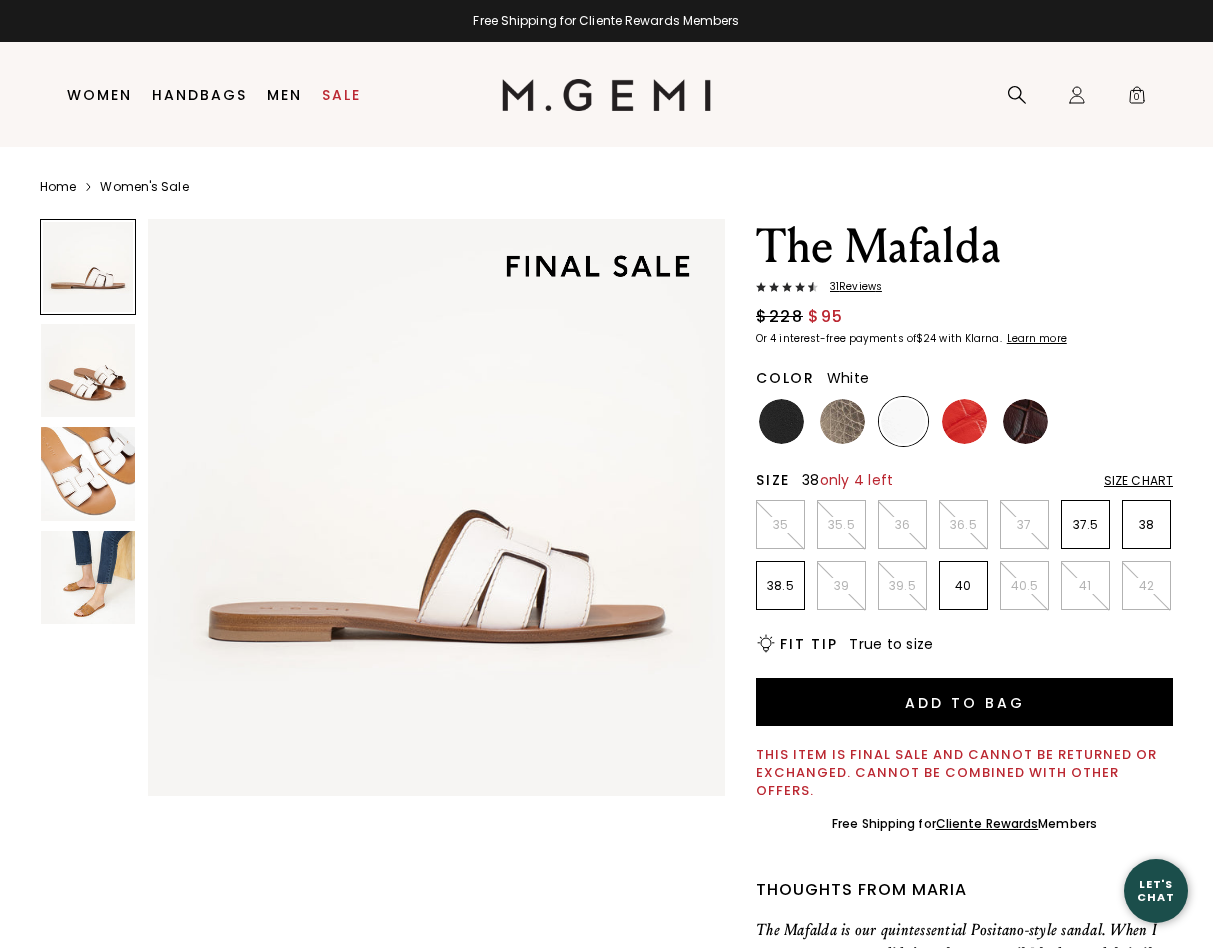click on "38" at bounding box center (1146, 525) 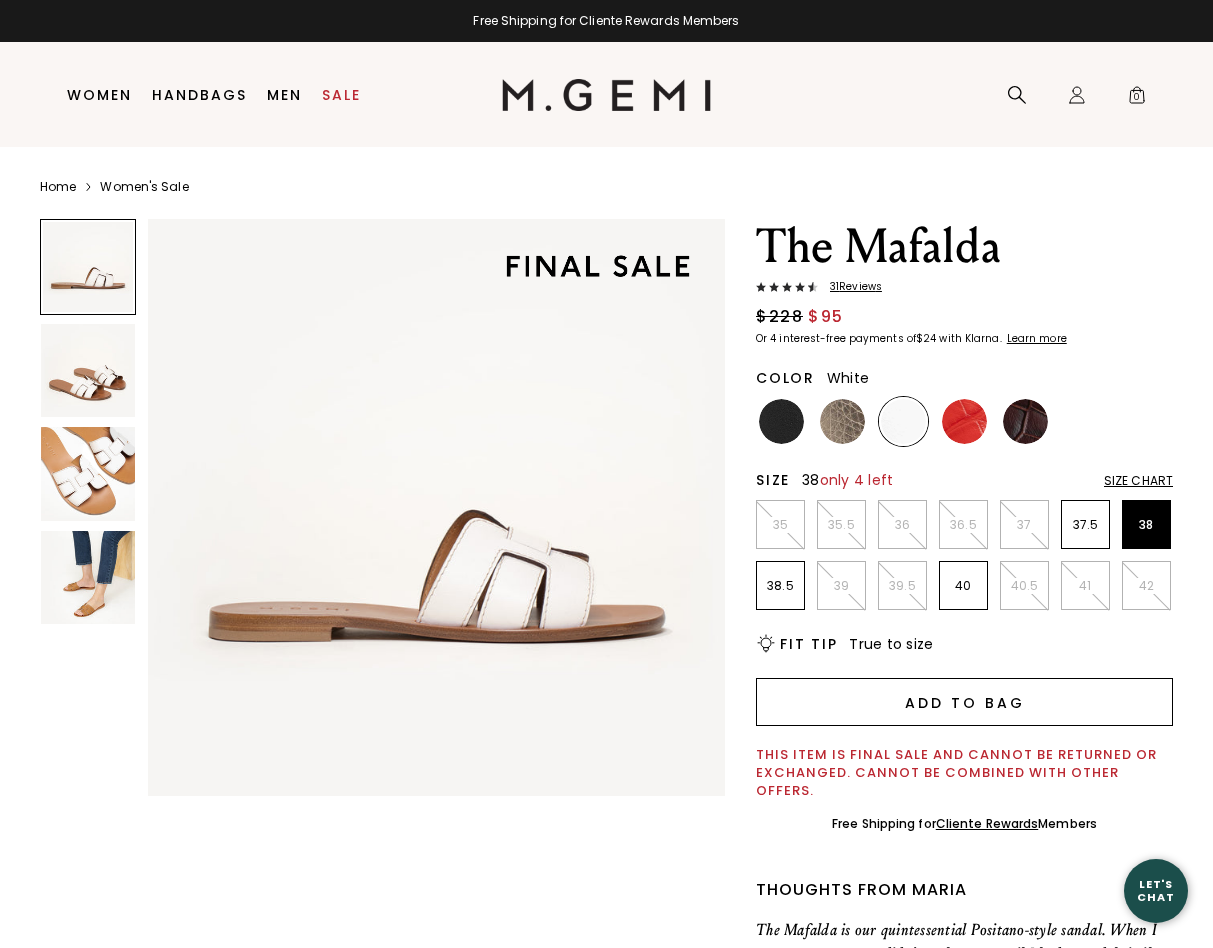 click on "Add to Bag" at bounding box center (964, 702) 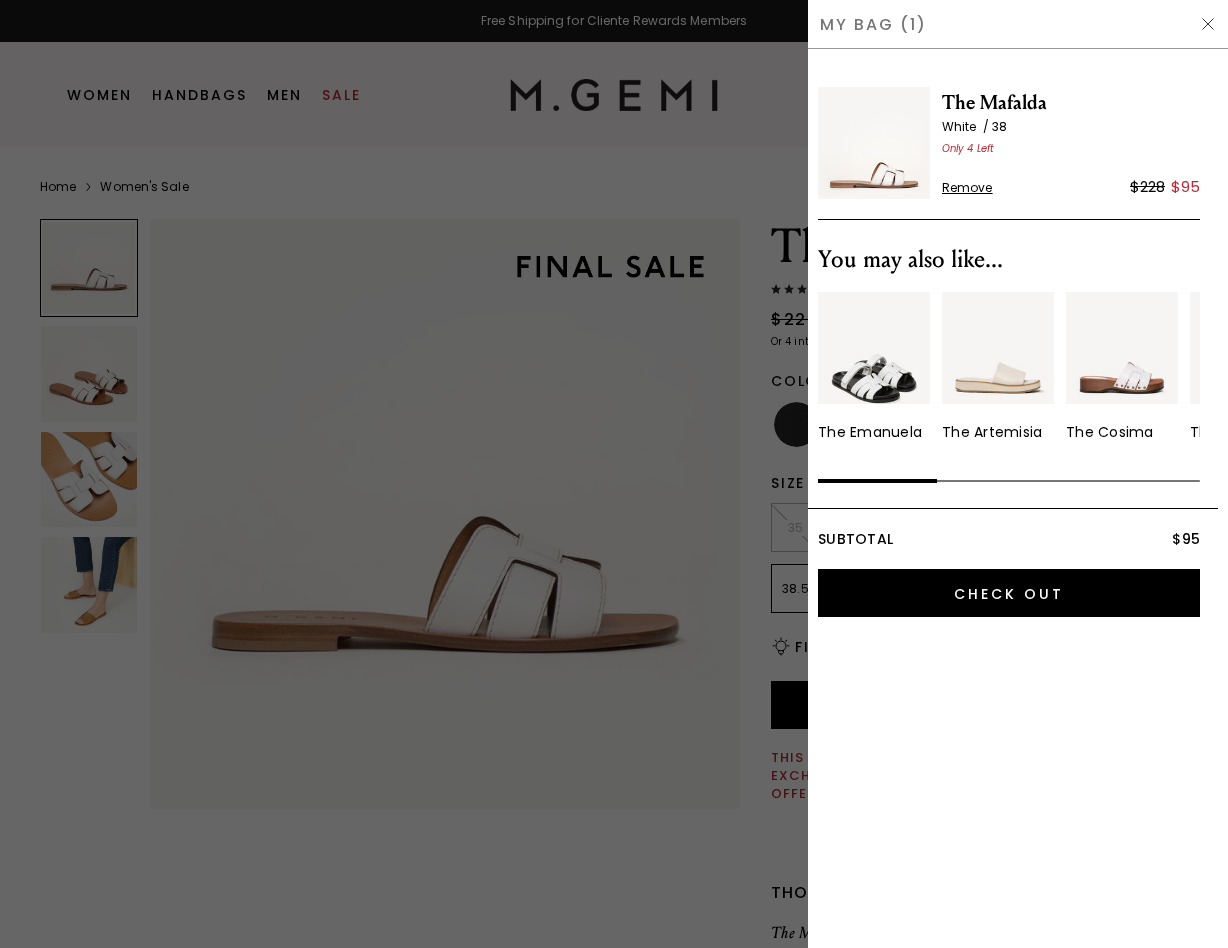 click at bounding box center [614, 474] 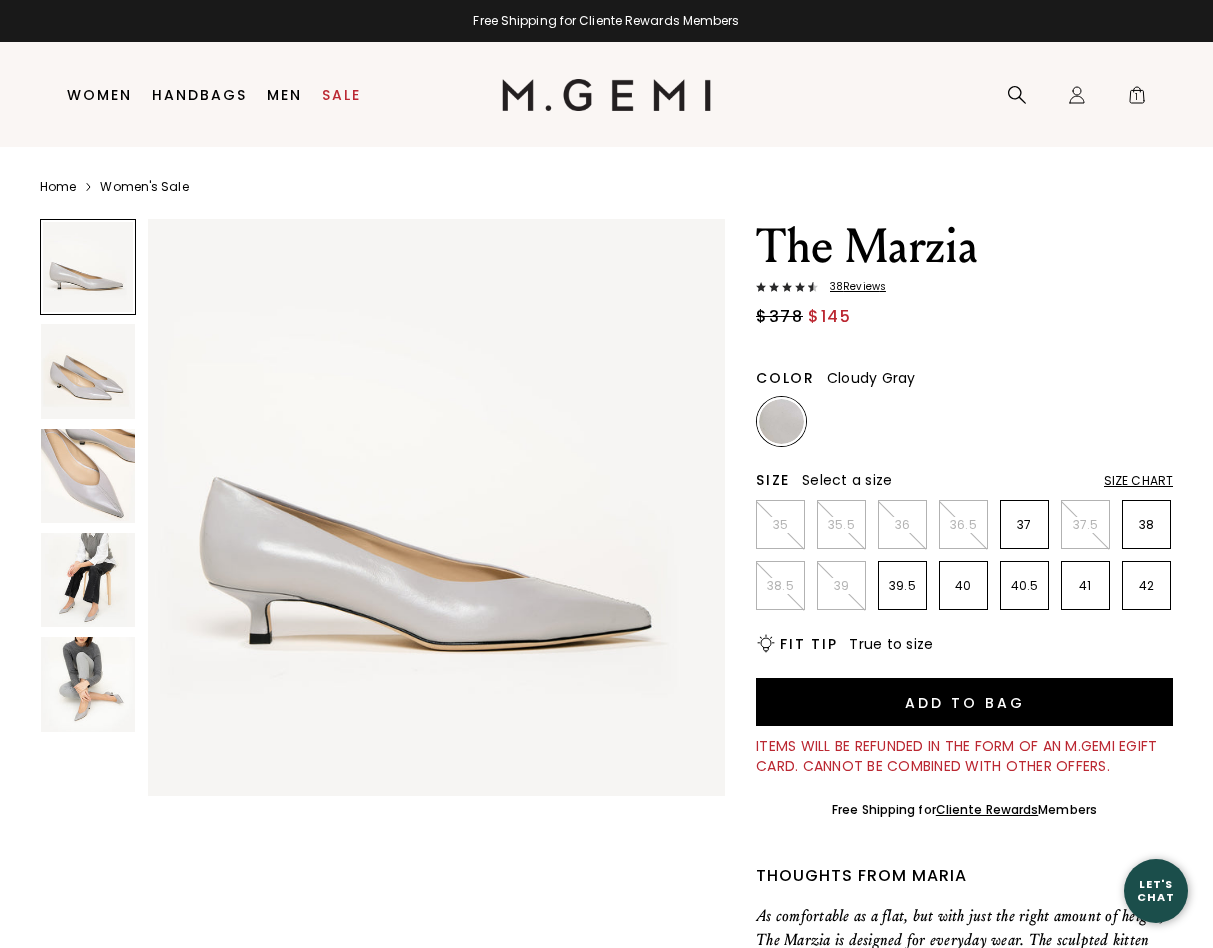 scroll, scrollTop: 0, scrollLeft: 0, axis: both 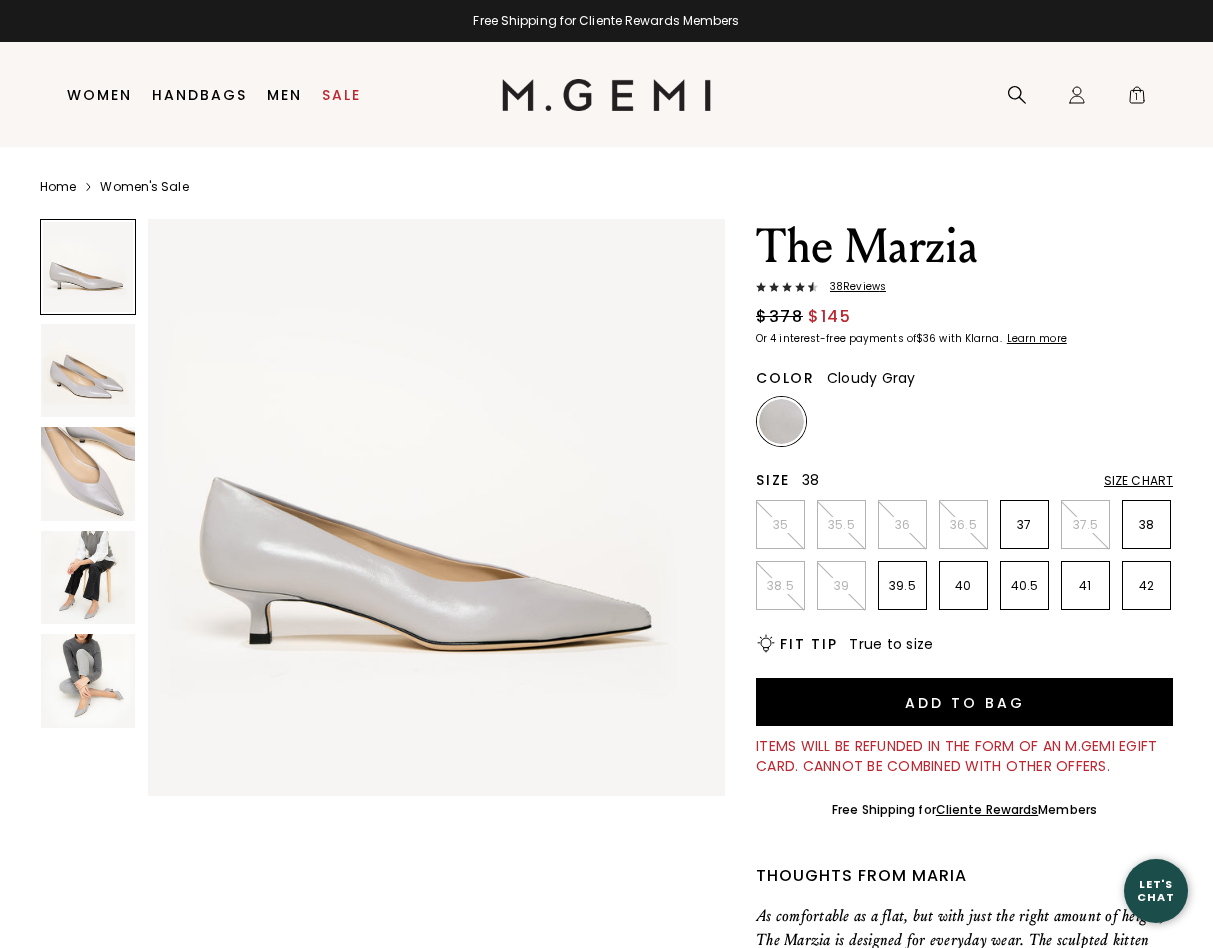 click on "38" at bounding box center [1146, 525] 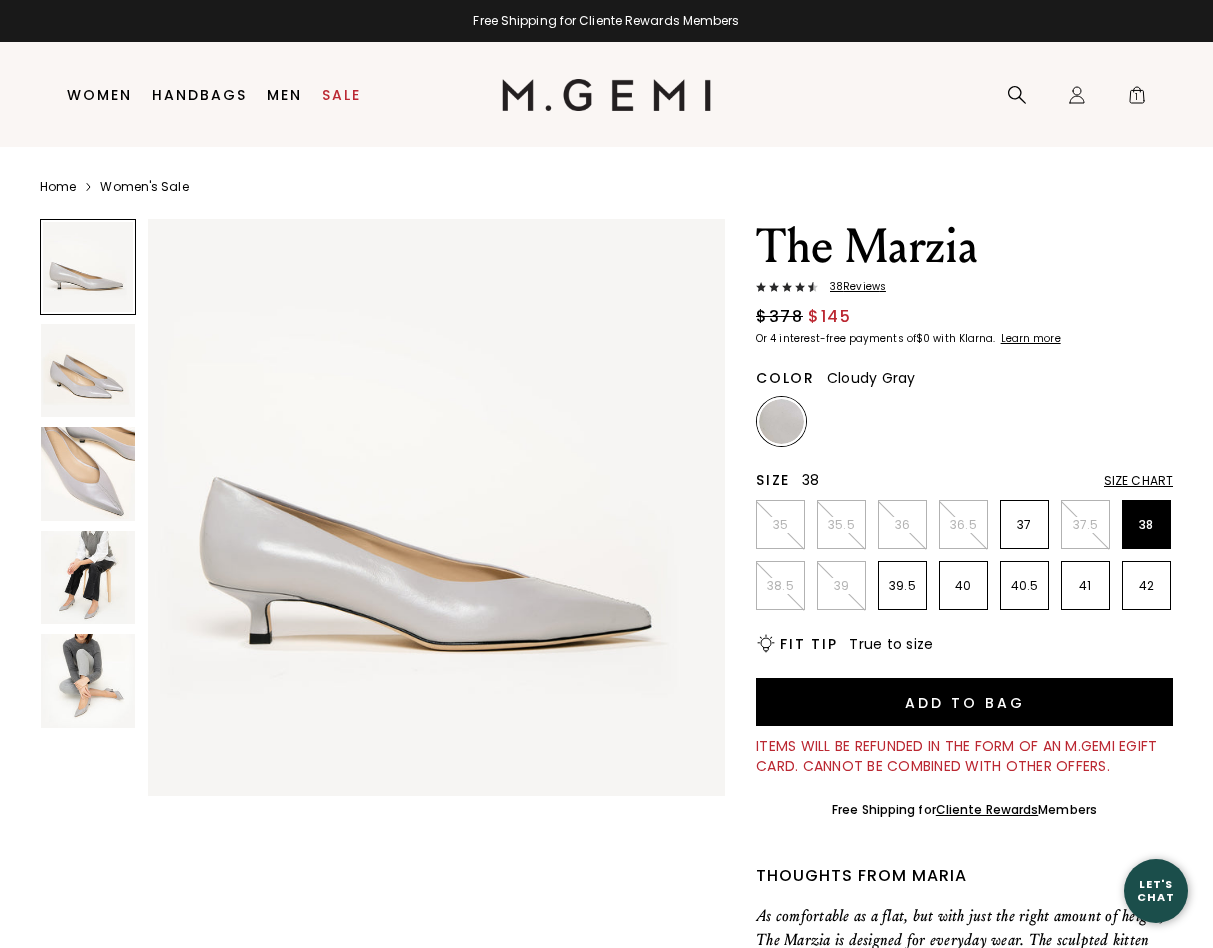 scroll, scrollTop: 0, scrollLeft: 0, axis: both 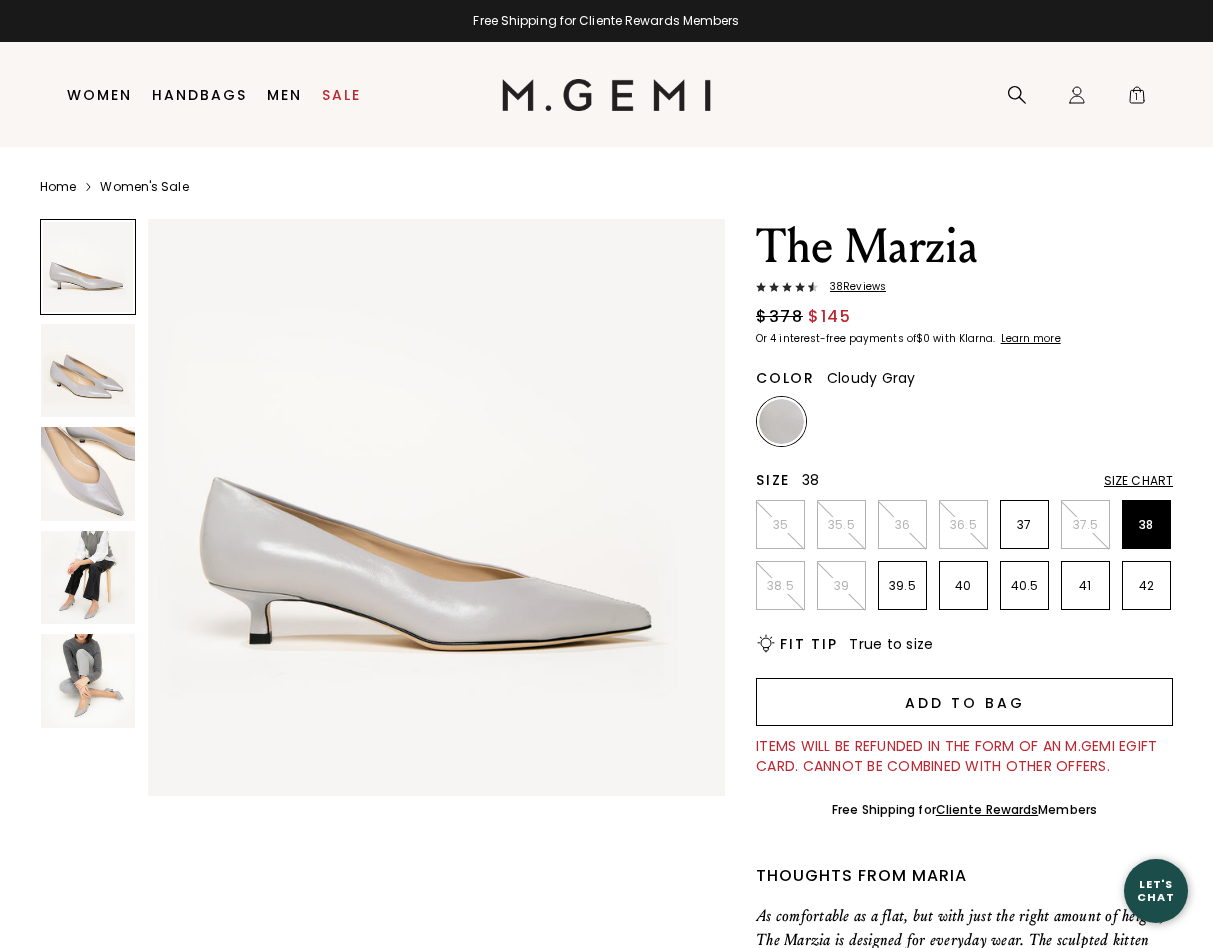 click on "Add to Bag" at bounding box center (964, 702) 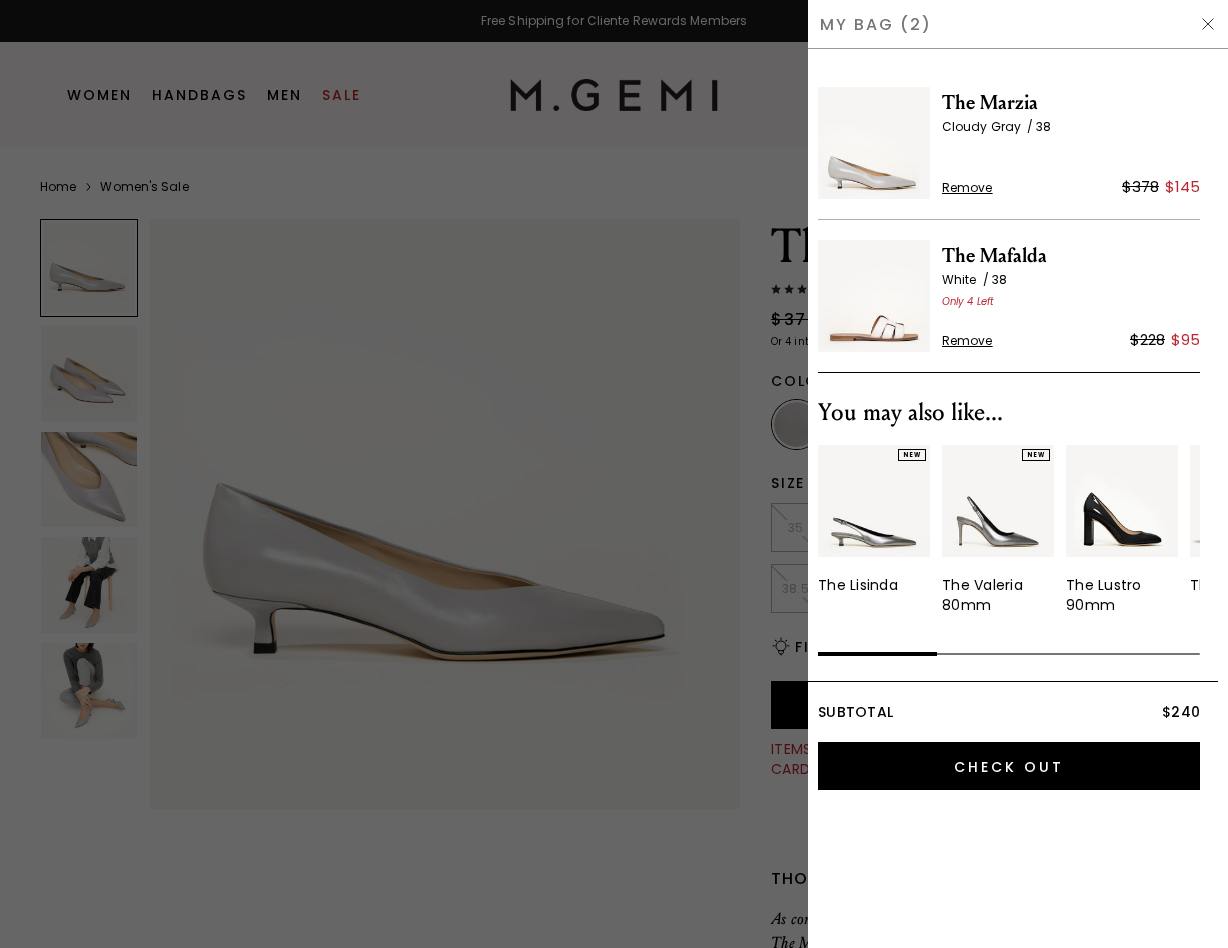 click at bounding box center [614, 474] 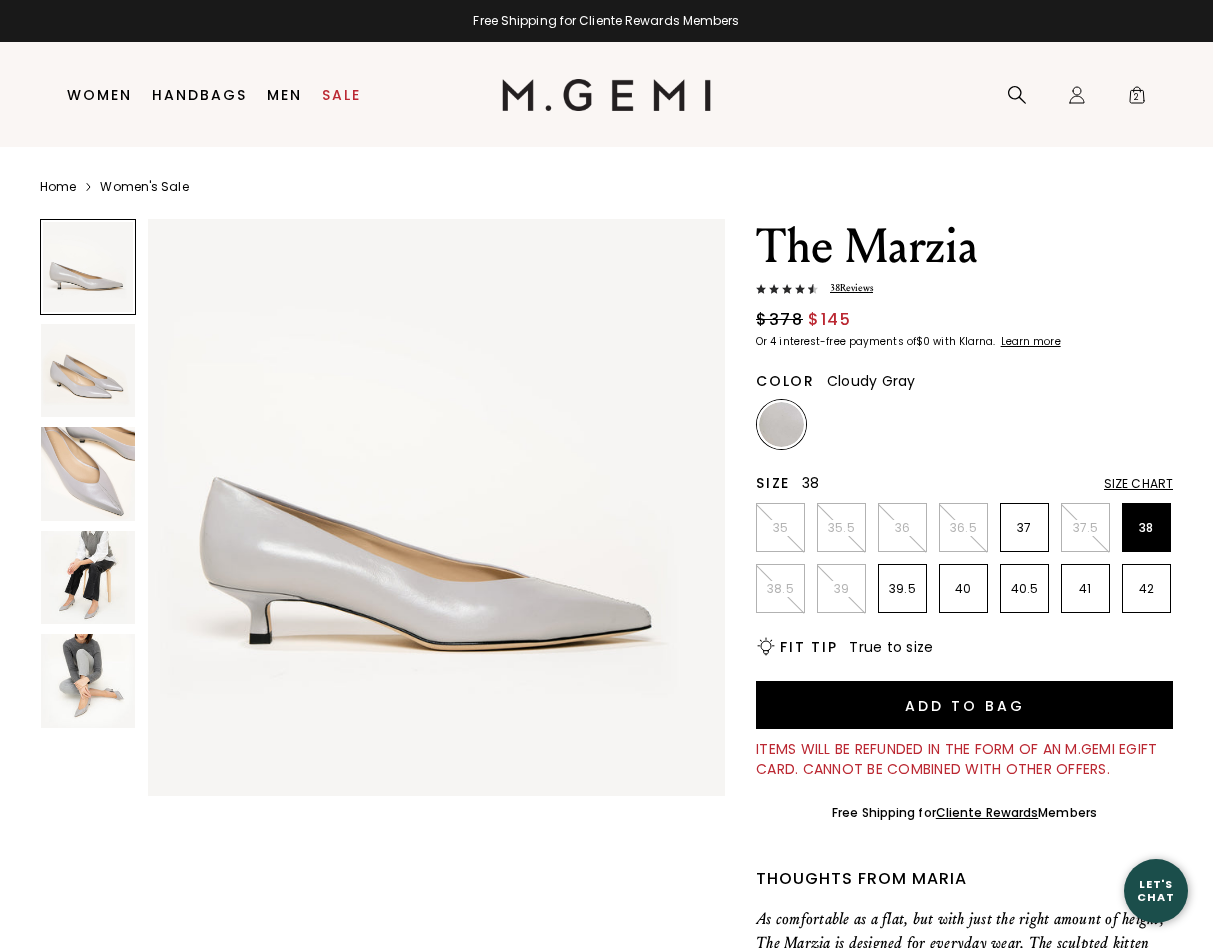 scroll, scrollTop: 0, scrollLeft: 0, axis: both 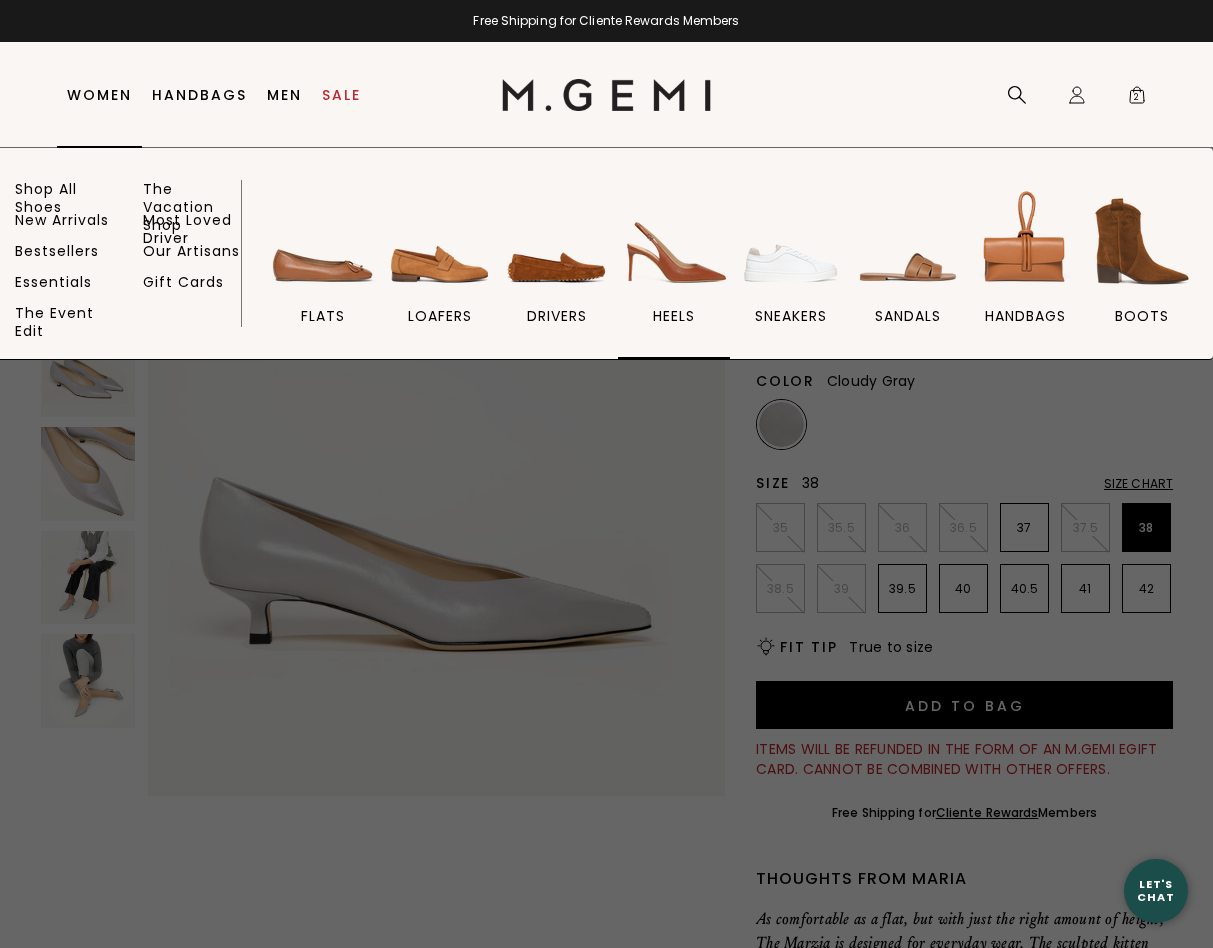 click at bounding box center (674, 241) 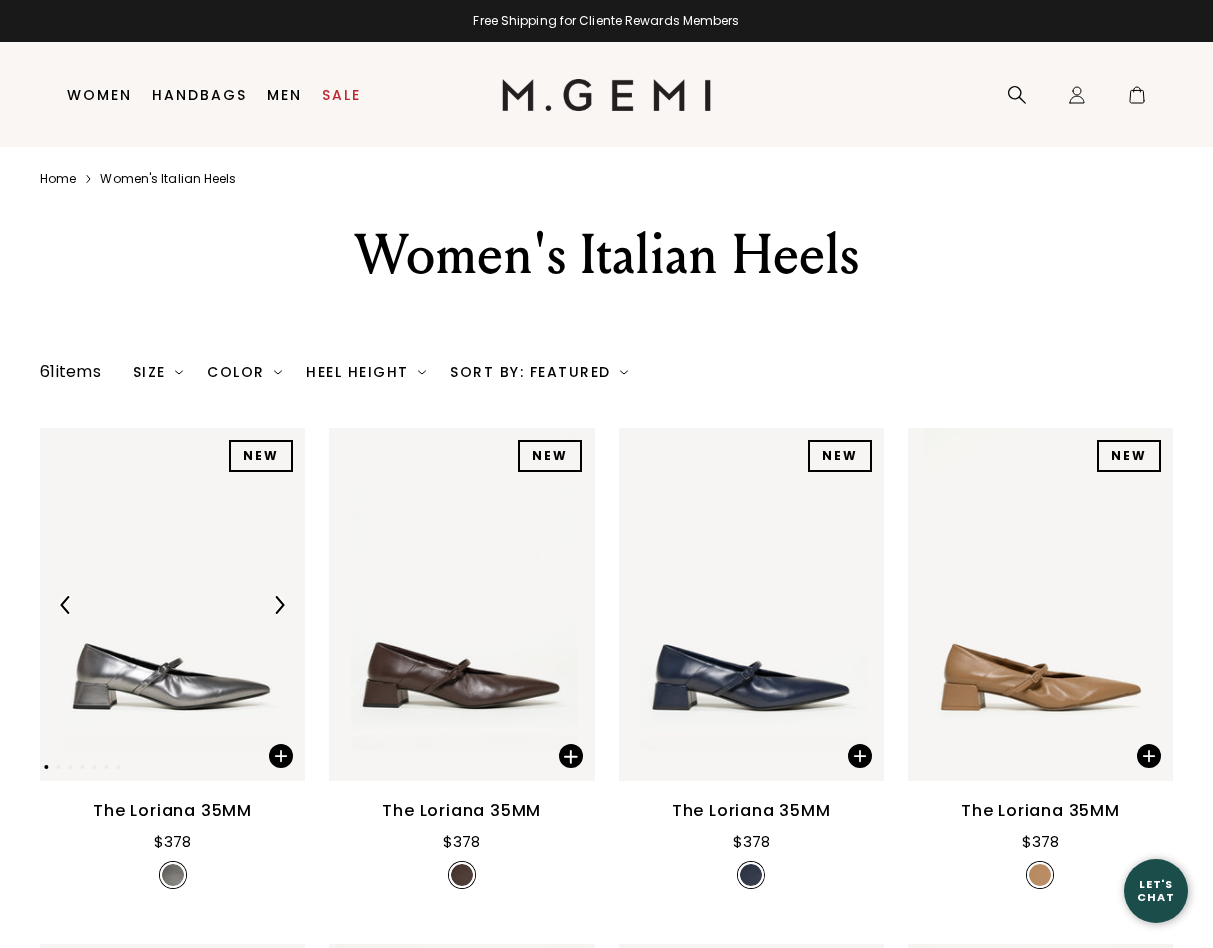 scroll, scrollTop: 0, scrollLeft: 0, axis: both 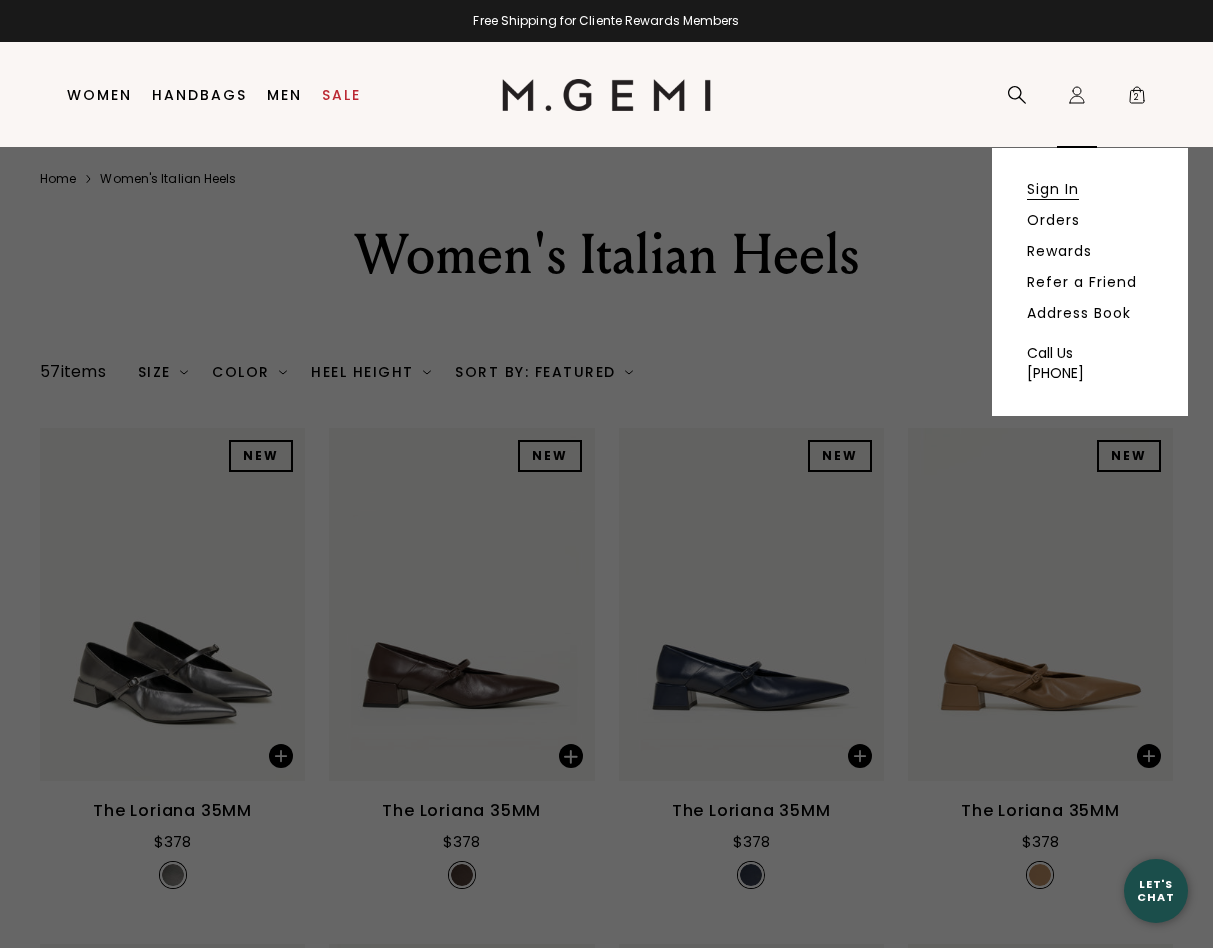 click on "Sign In" at bounding box center [1053, 189] 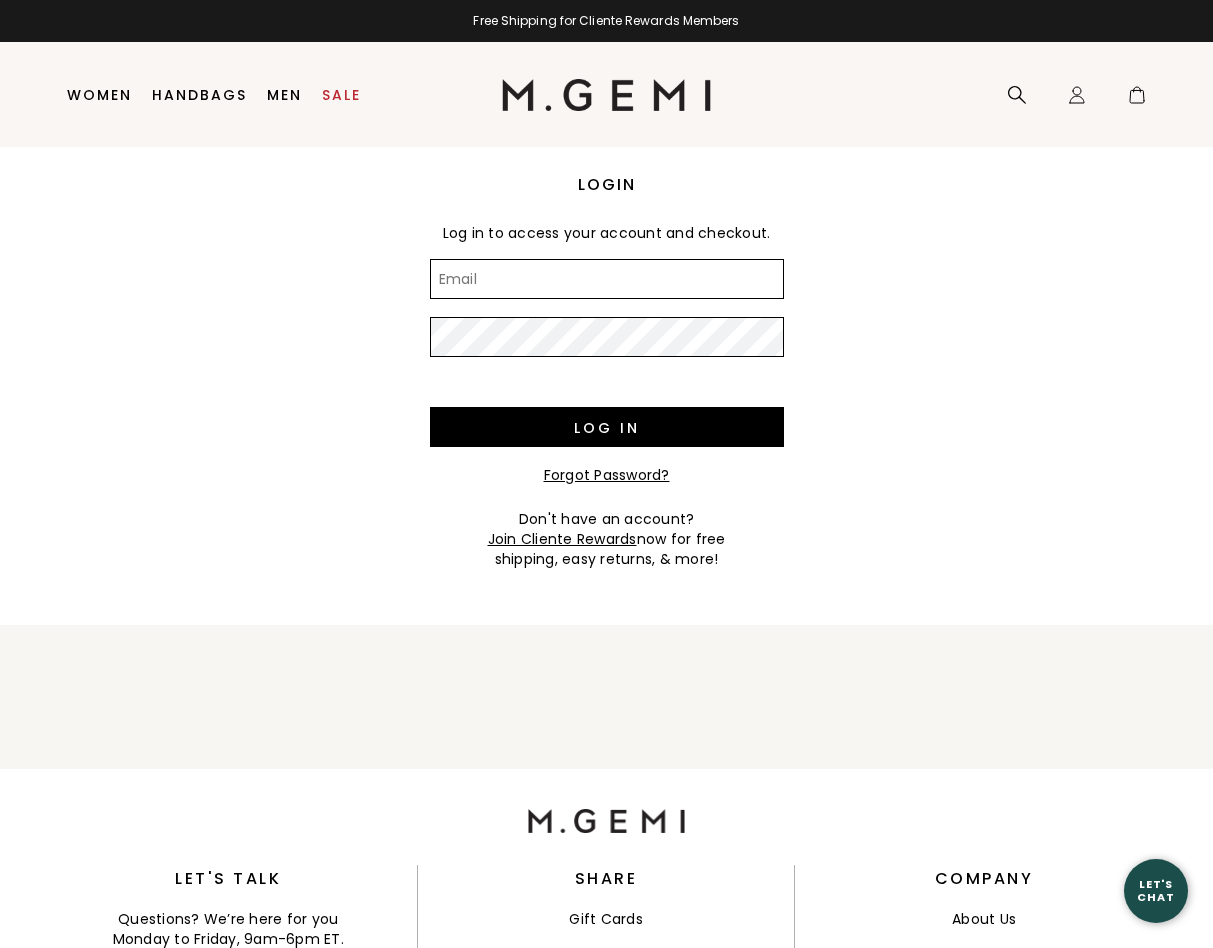 scroll, scrollTop: 0, scrollLeft: 0, axis: both 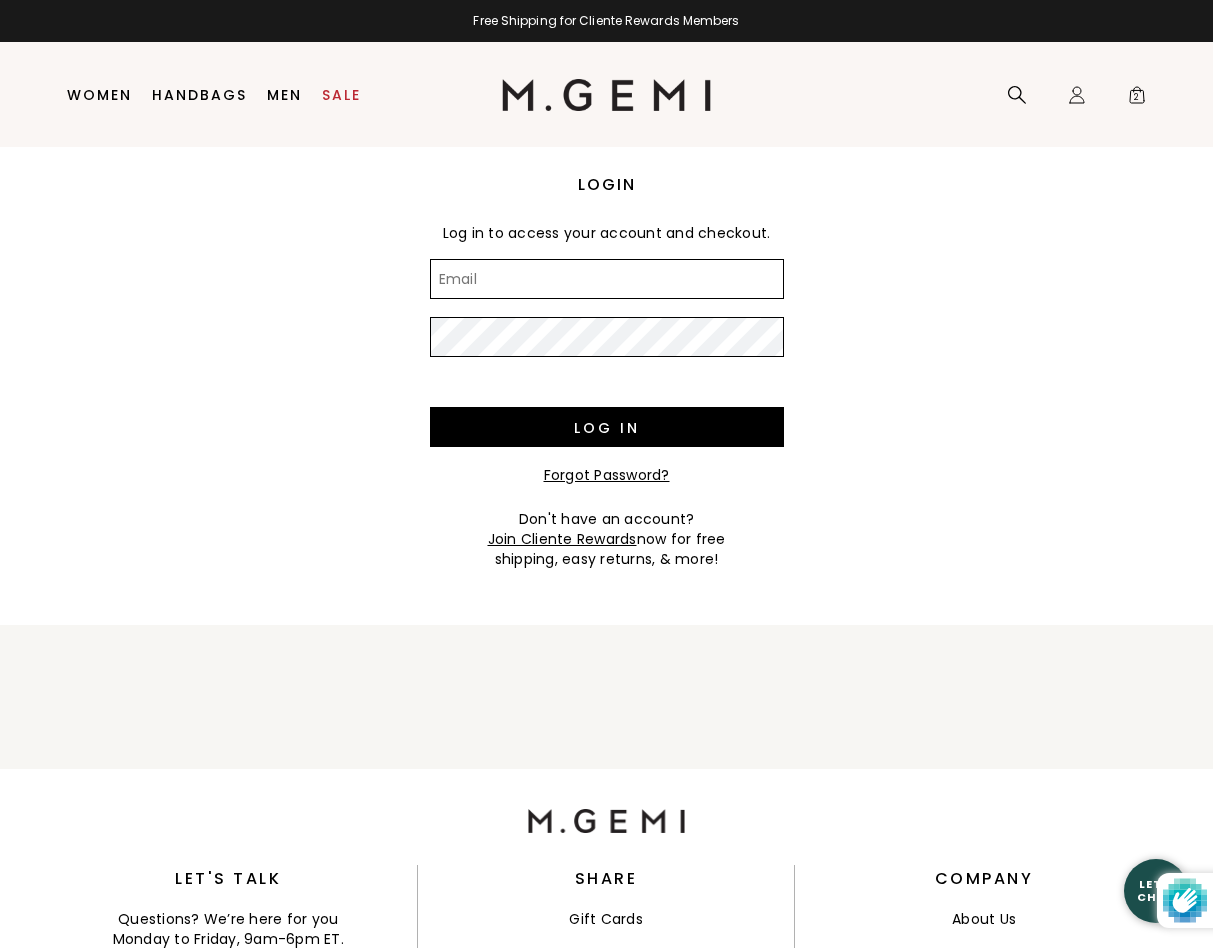 type on "[EMAIL]" 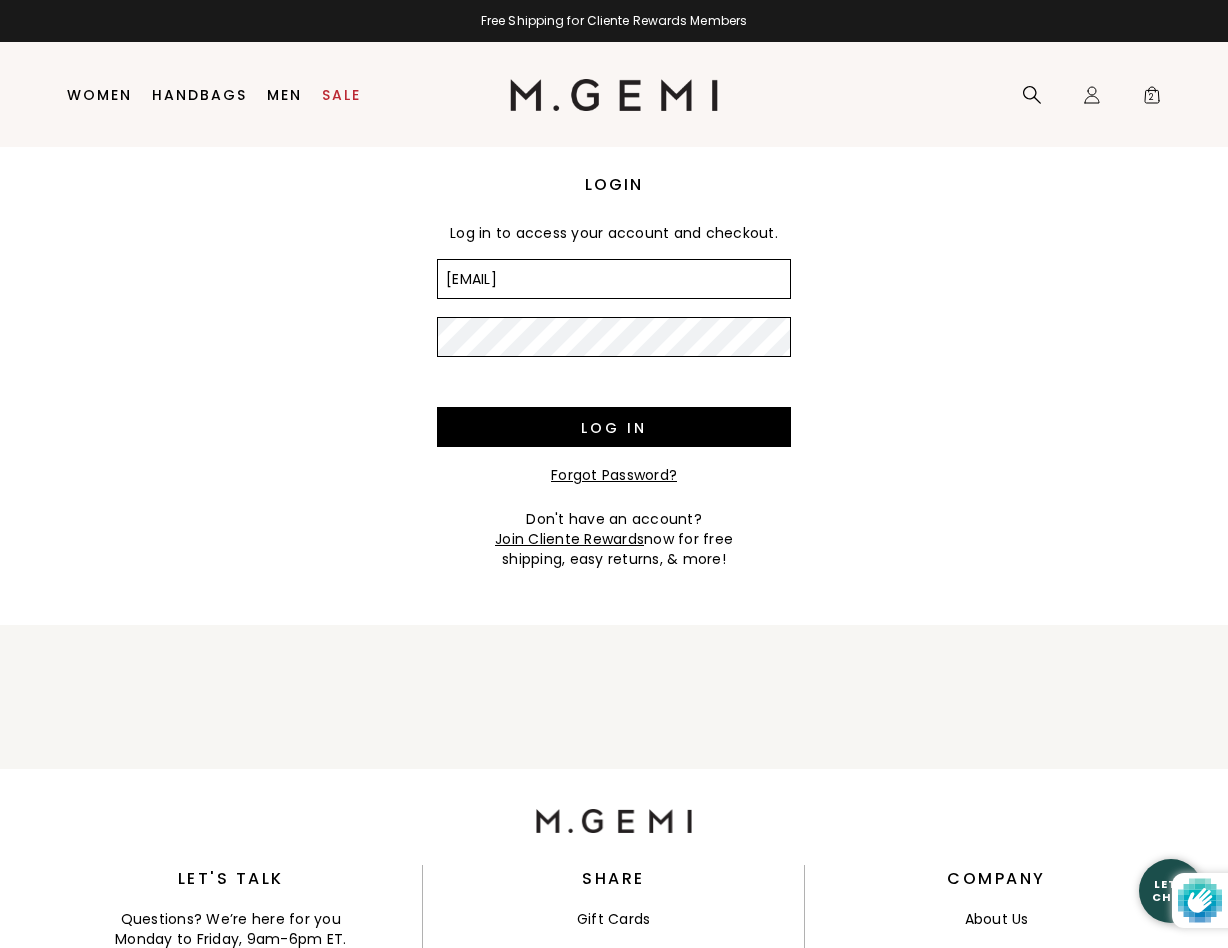 click at bounding box center (614, 474) 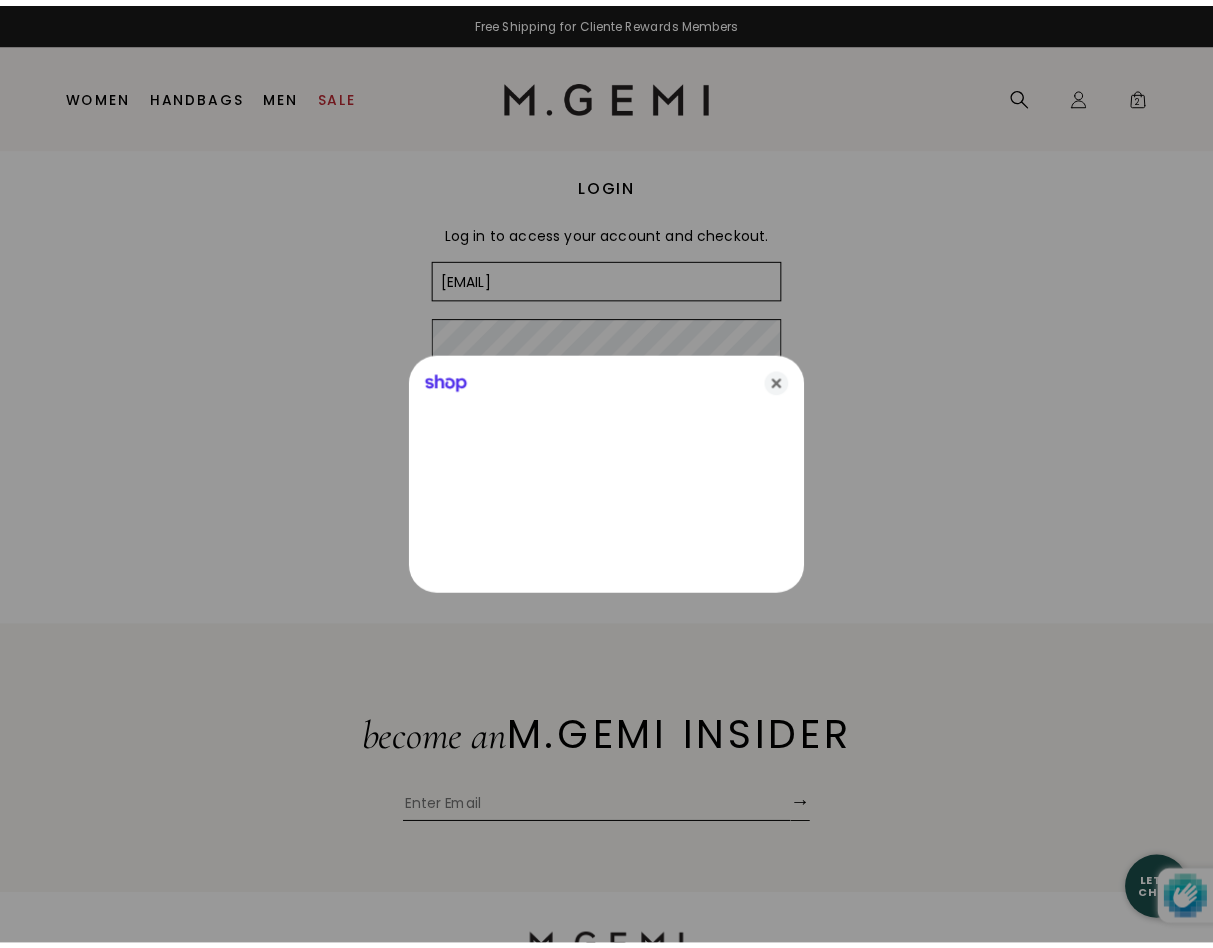 scroll, scrollTop: 0, scrollLeft: 0, axis: both 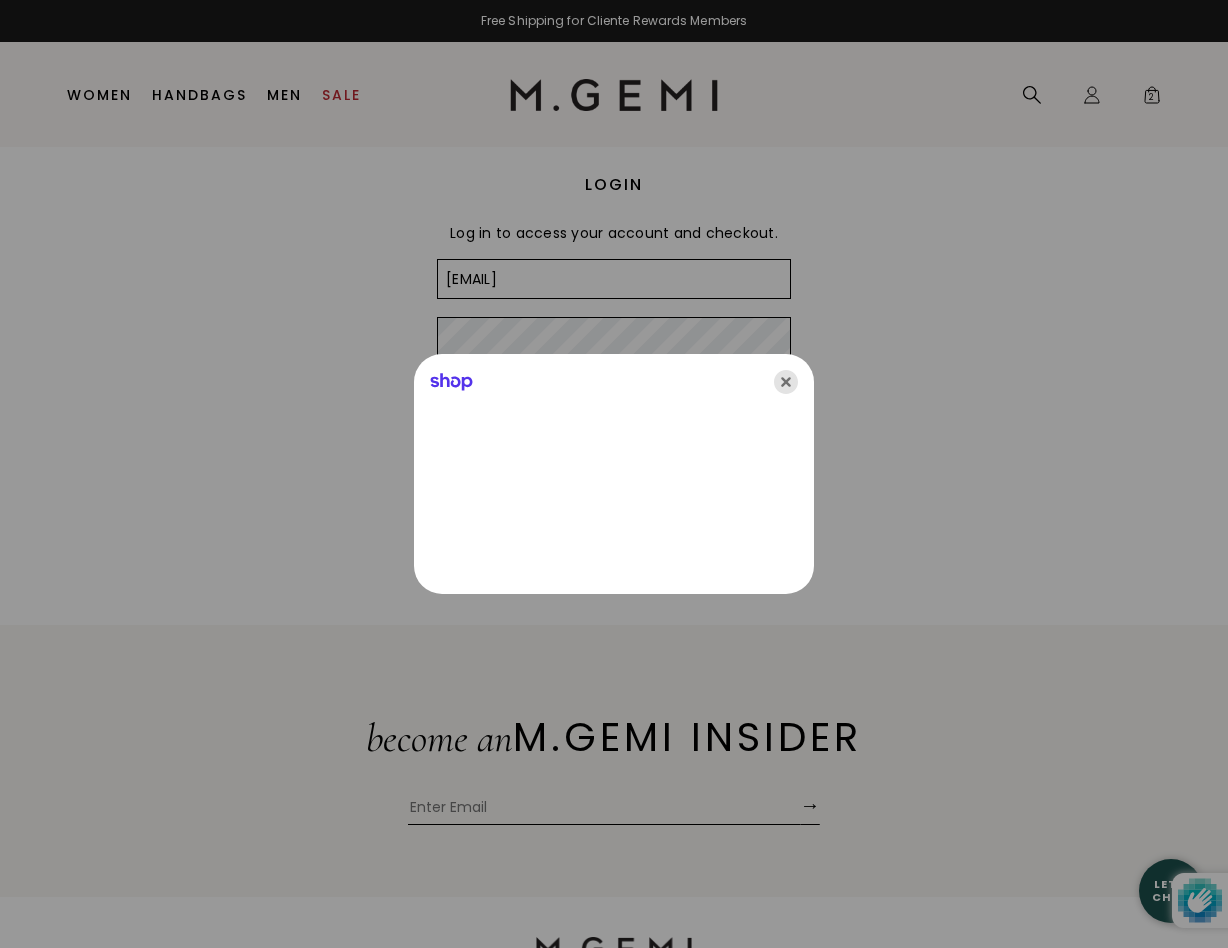 click 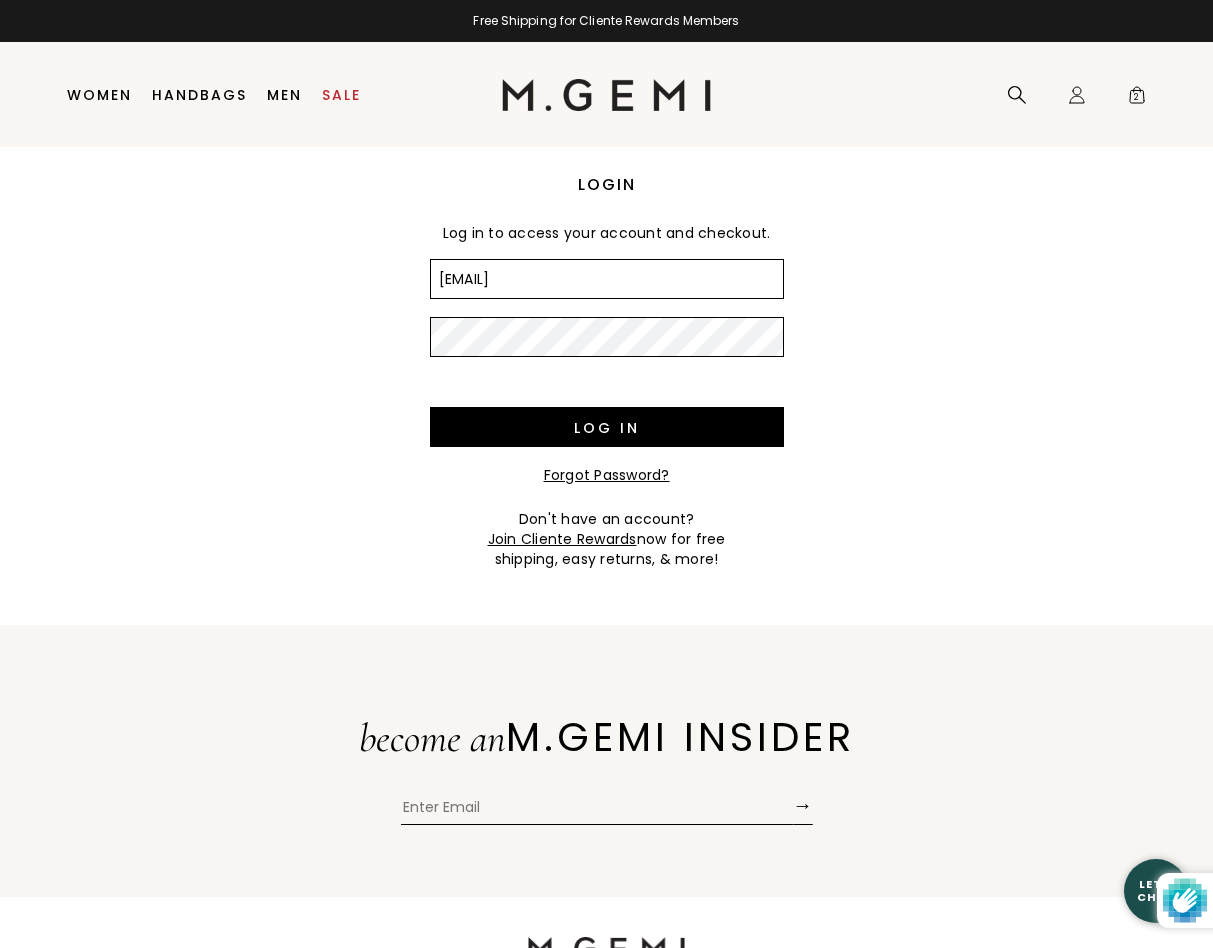 click on "Login
Log in to access your account and checkout.
Email
kathyyfeeney@comcast.net
Password
Log in
Forgot Password?
Don't have an account?   Join Cliente Rewards  now for free shipping, easy returns, & more!" at bounding box center [606, 358] 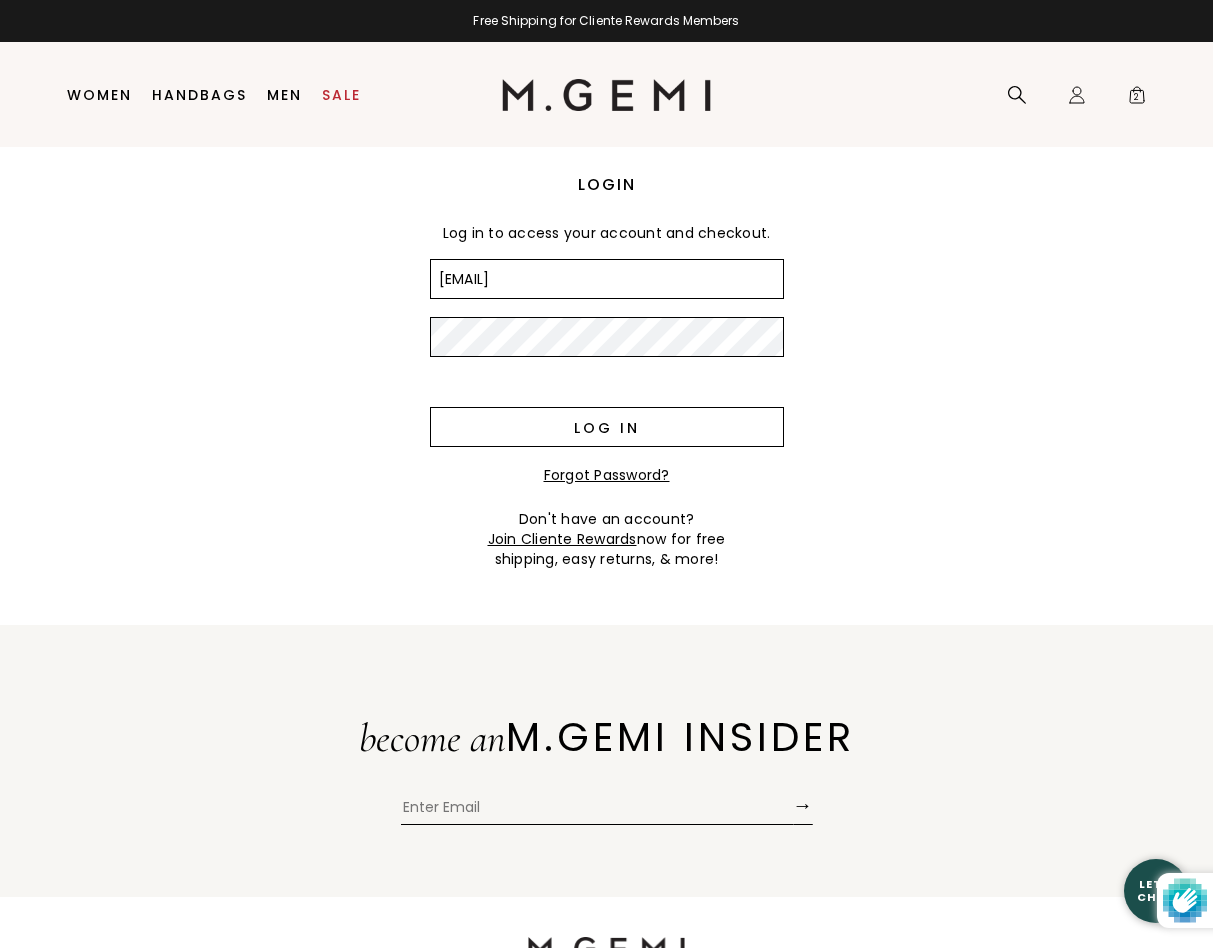 click on "Log in" at bounding box center [607, 427] 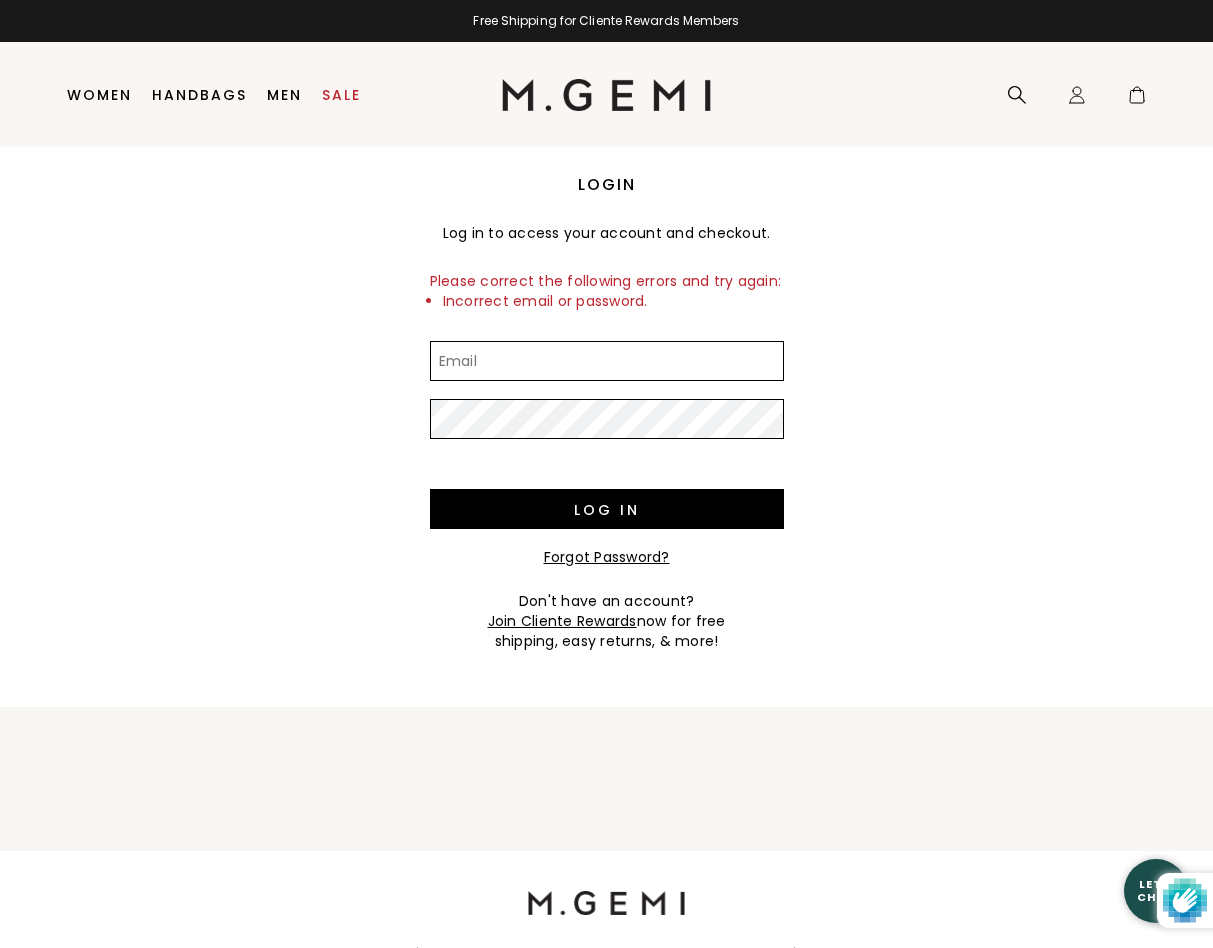 scroll, scrollTop: 0, scrollLeft: 0, axis: both 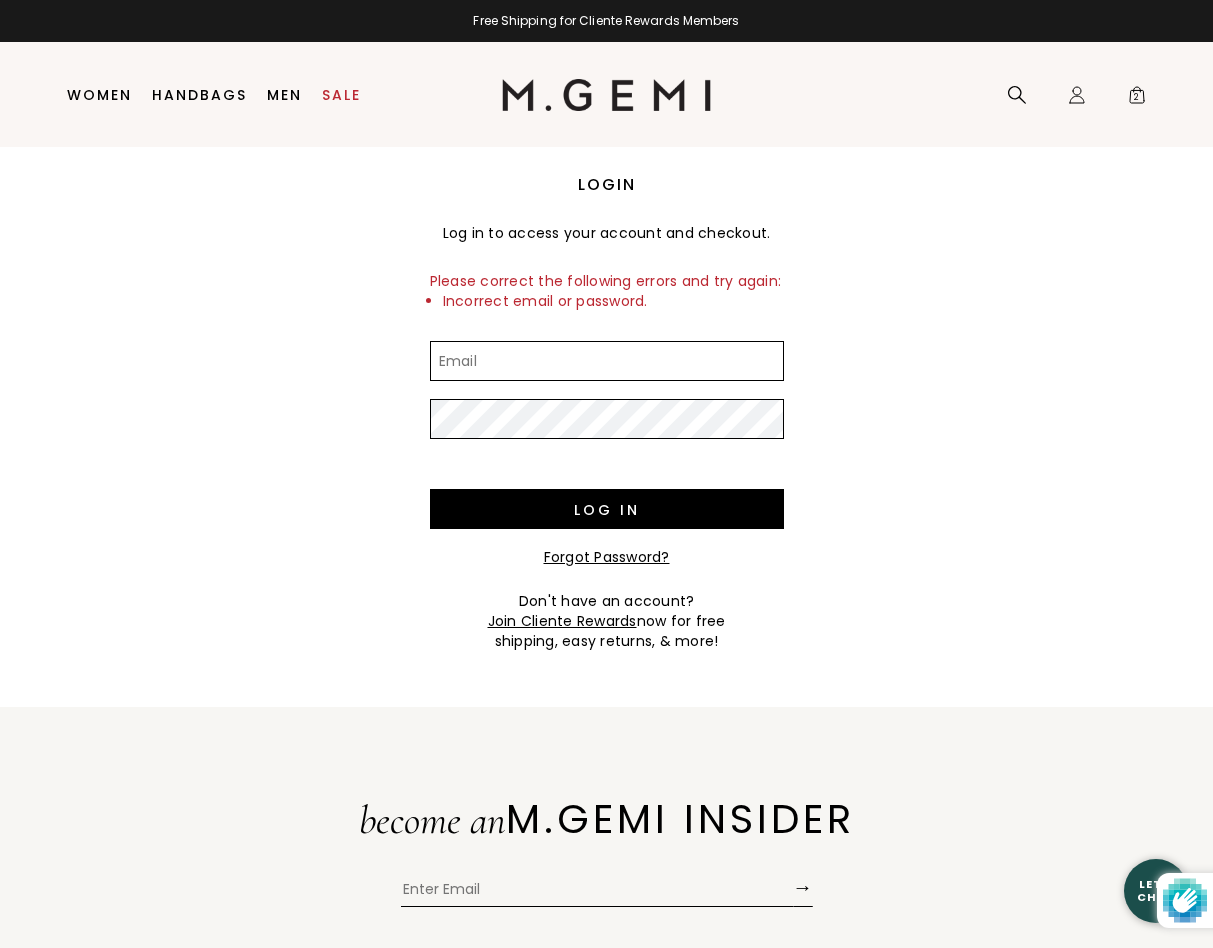 click on "Login
Log in to access your account and checkout.
Please correct the following errors and try again:
Incorrect email or password.
Email
Password
Log in
Forgot Password?
Don't have an account?   Join Cliente Rewards  now for free shipping, easy returns, & more!" at bounding box center [606, 399] 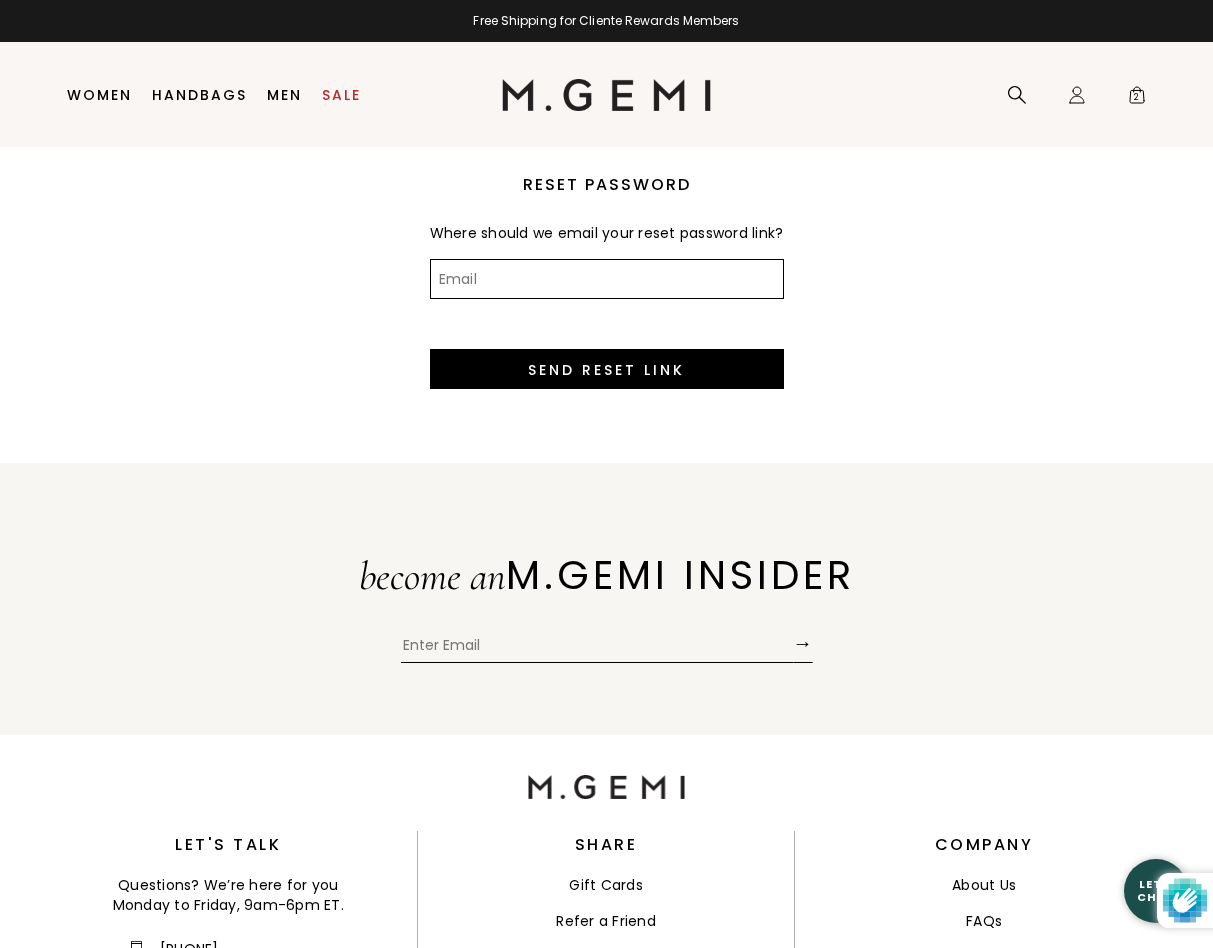 click on "Email" at bounding box center [607, 279] 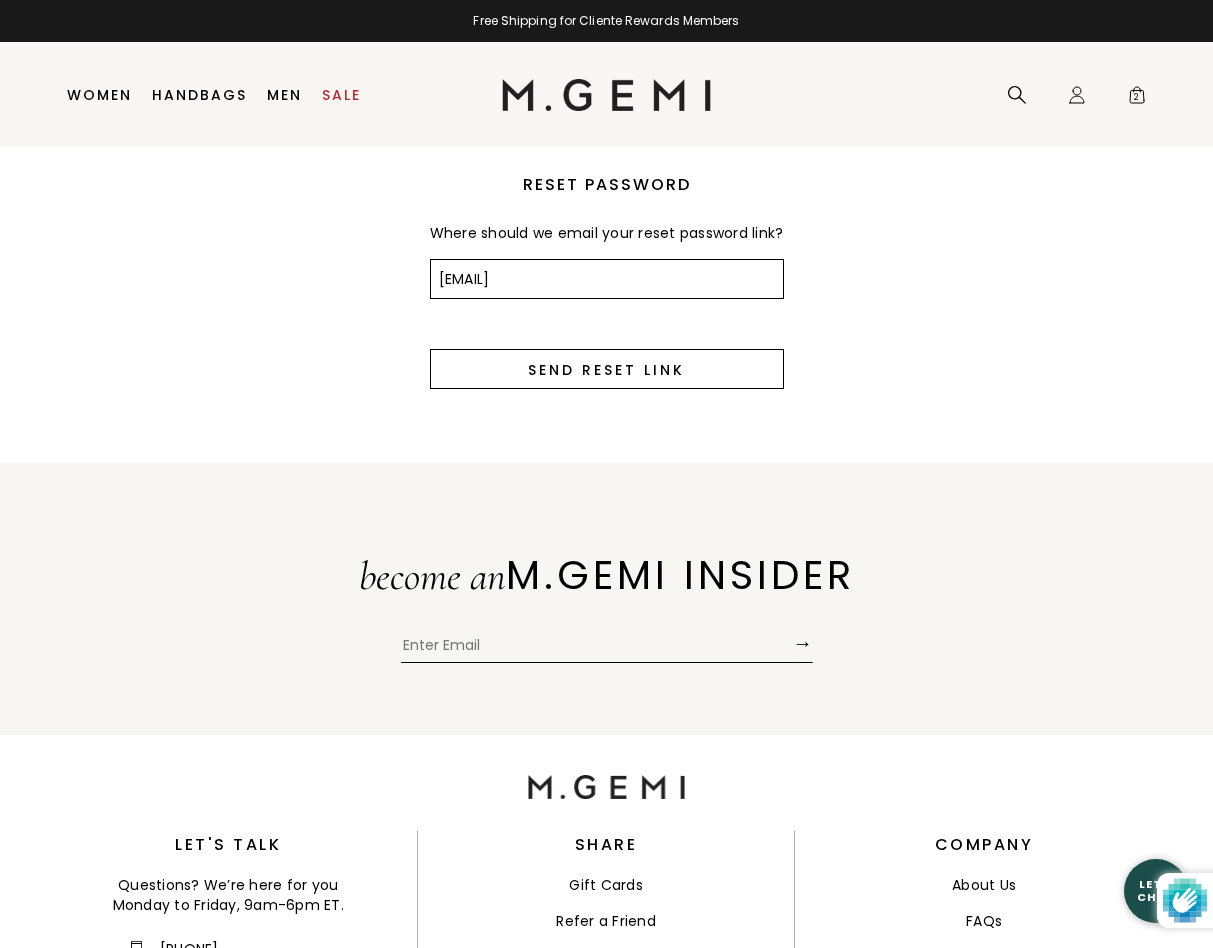 click on "Send Reset Link" at bounding box center (607, 369) 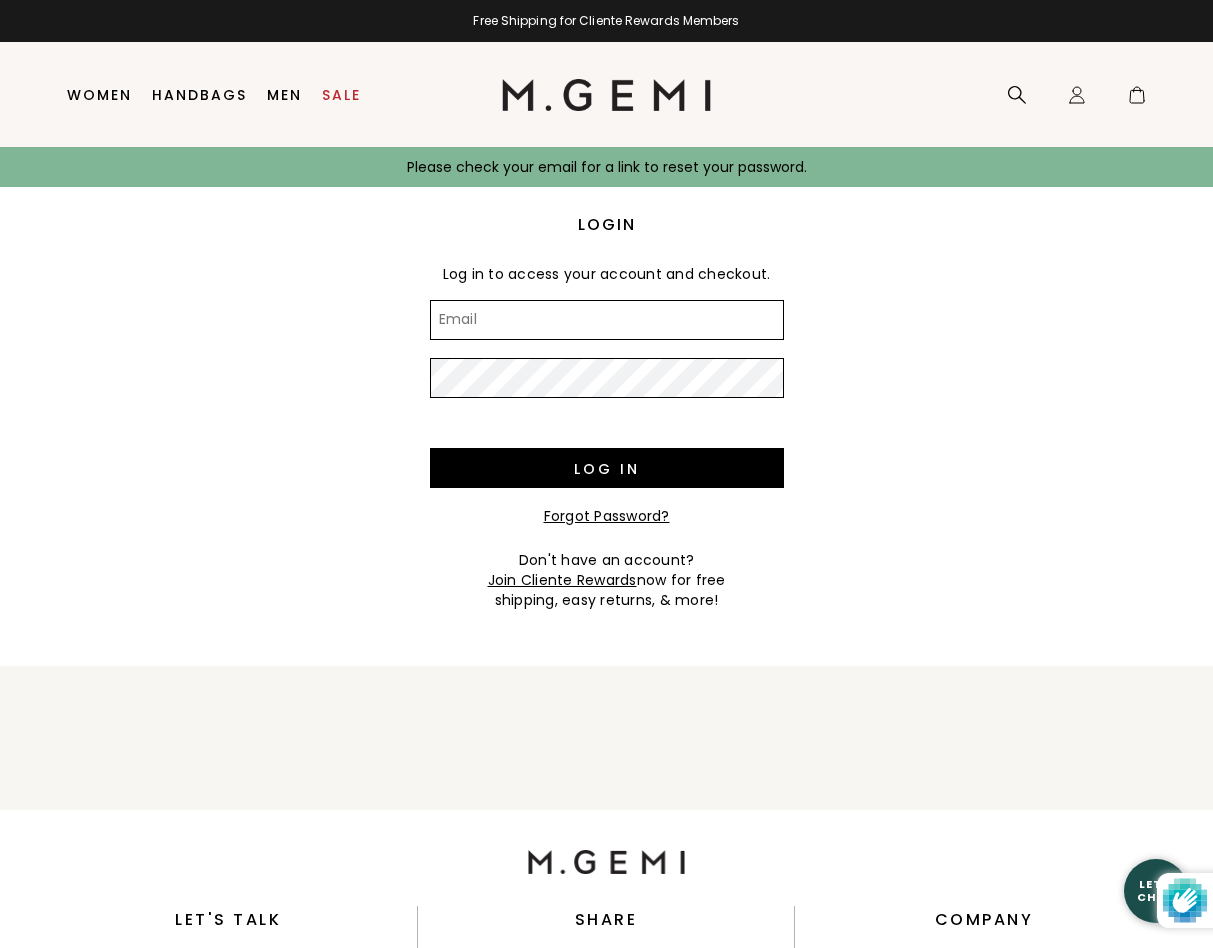 scroll, scrollTop: 0, scrollLeft: 0, axis: both 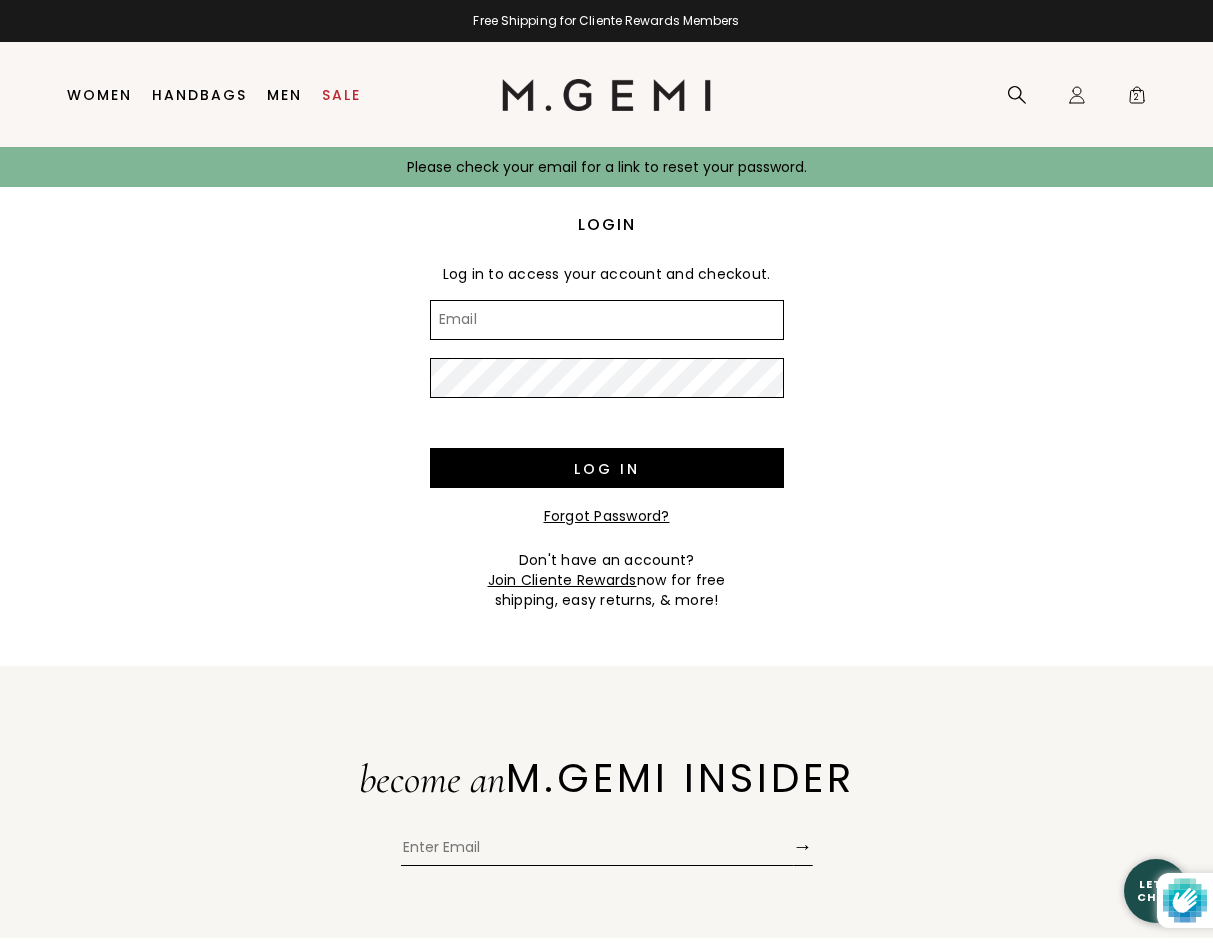 click on "Login
Log in to access your account and checkout.
[EMAIL]
Password
Log in
Forgot Password?
Don't have an account?   Join Cliente Rewards  now for free shipping, easy returns, & more!" at bounding box center (606, 398) 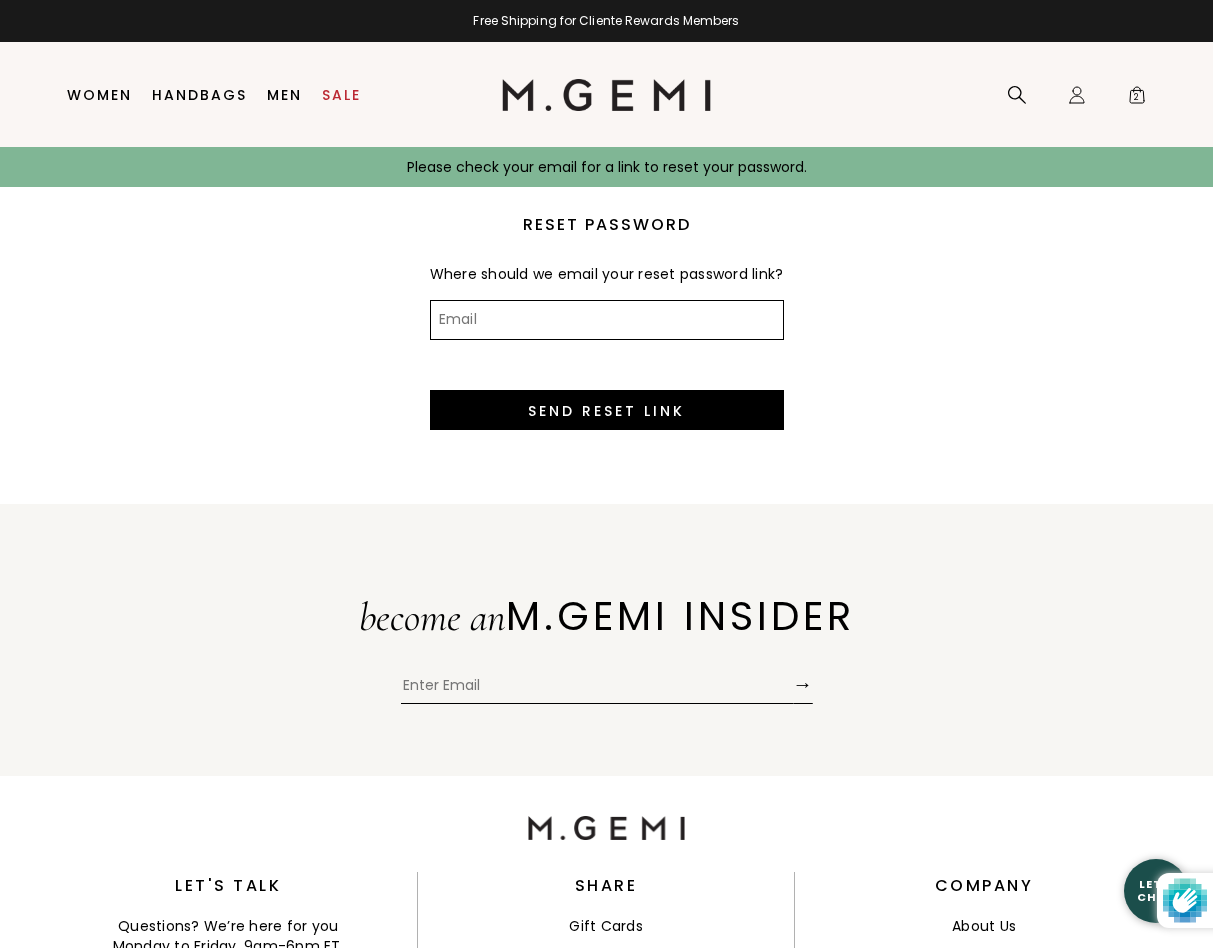 click on "Email" at bounding box center [607, 320] 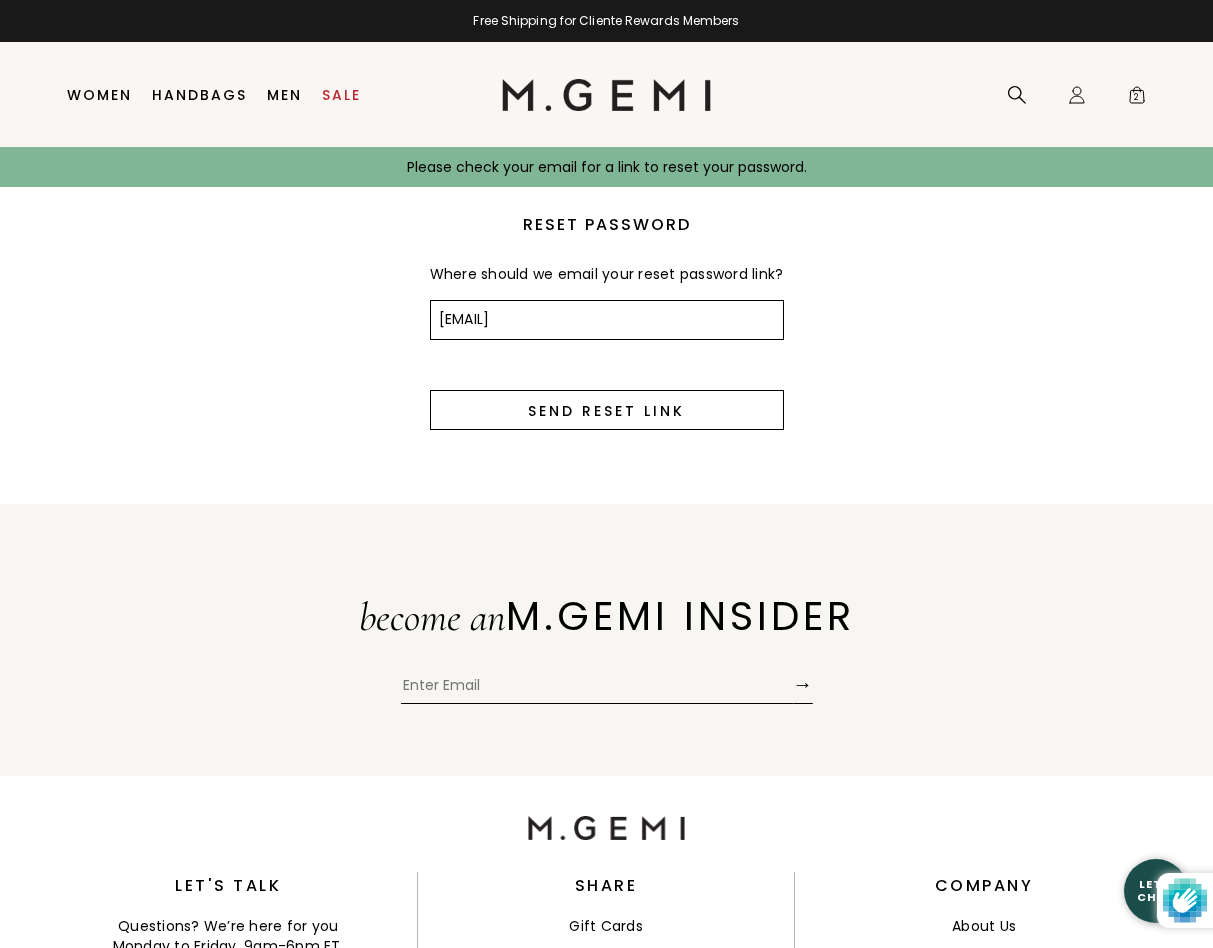 click on "Send Reset Link" at bounding box center [607, 410] 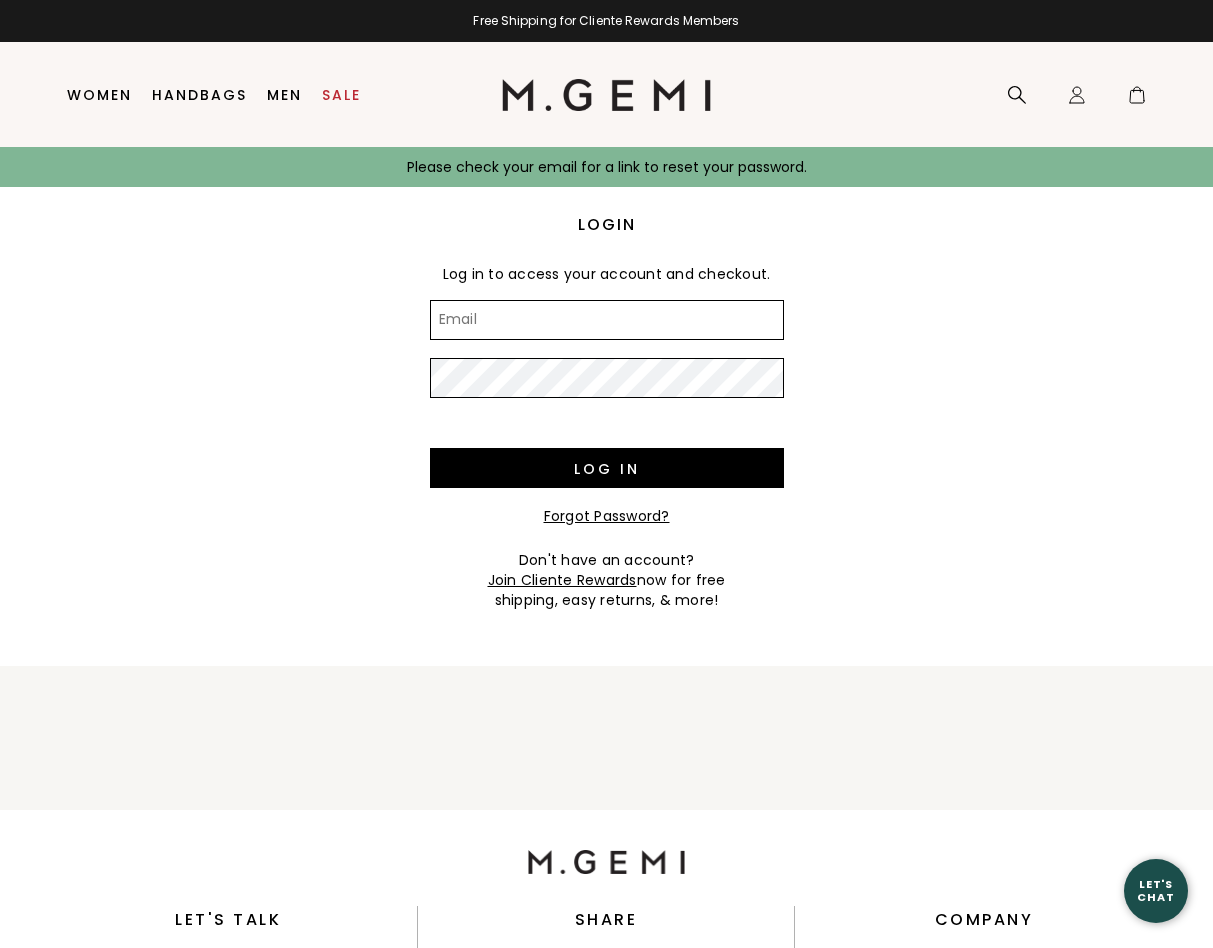 scroll, scrollTop: 0, scrollLeft: 0, axis: both 